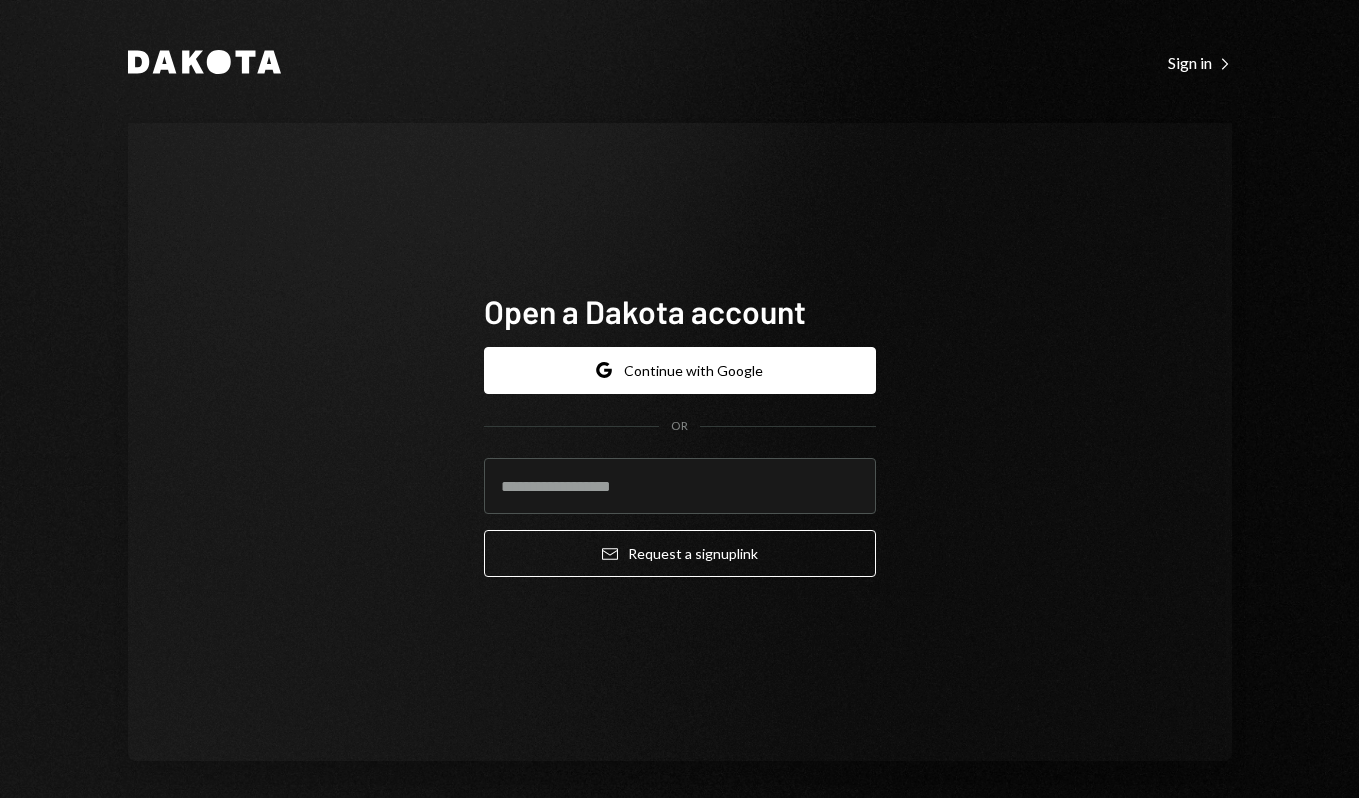 scroll, scrollTop: 0, scrollLeft: 0, axis: both 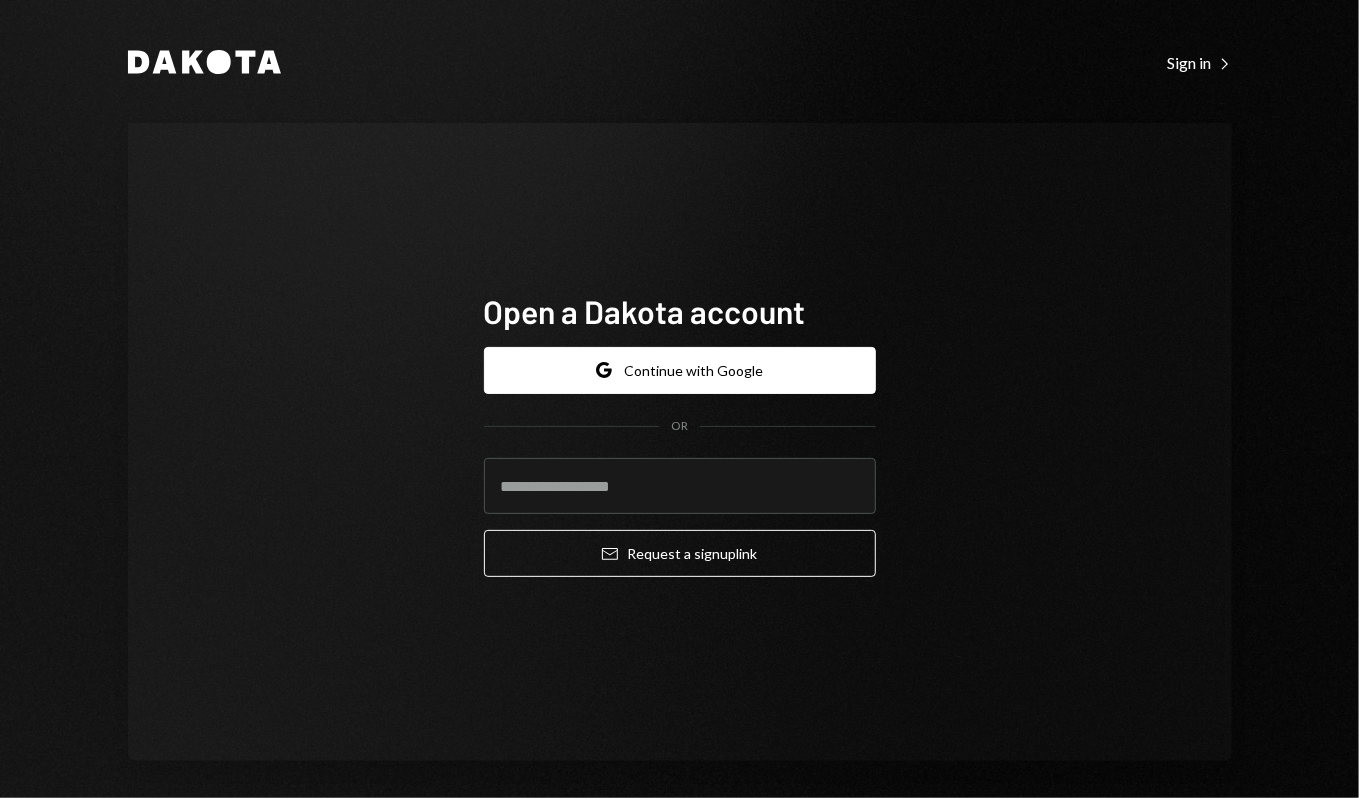 click on "Dakota Sign in Right Caret Open a Dakota account Google  Continue with Google OR Email Request a sign  up  link" at bounding box center (679, 399) 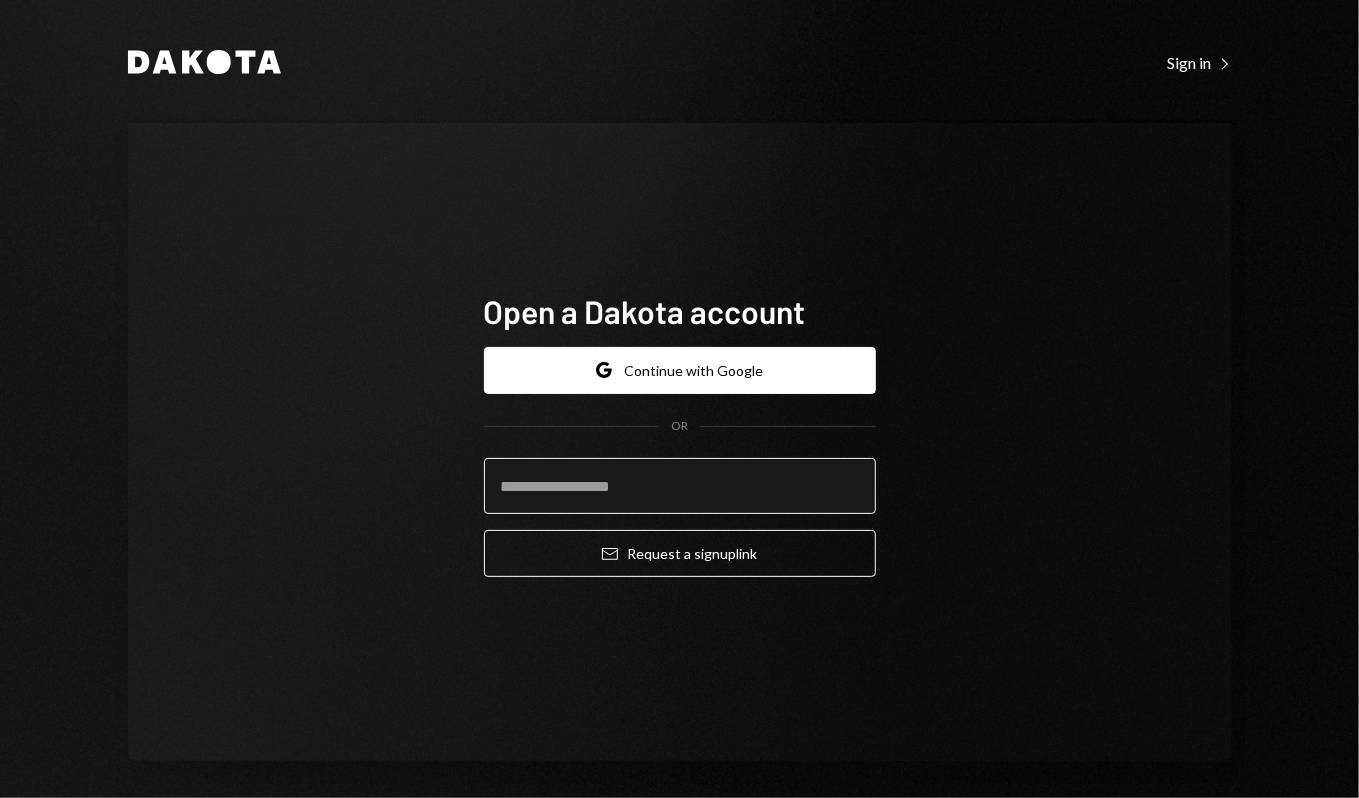 click at bounding box center [680, 486] 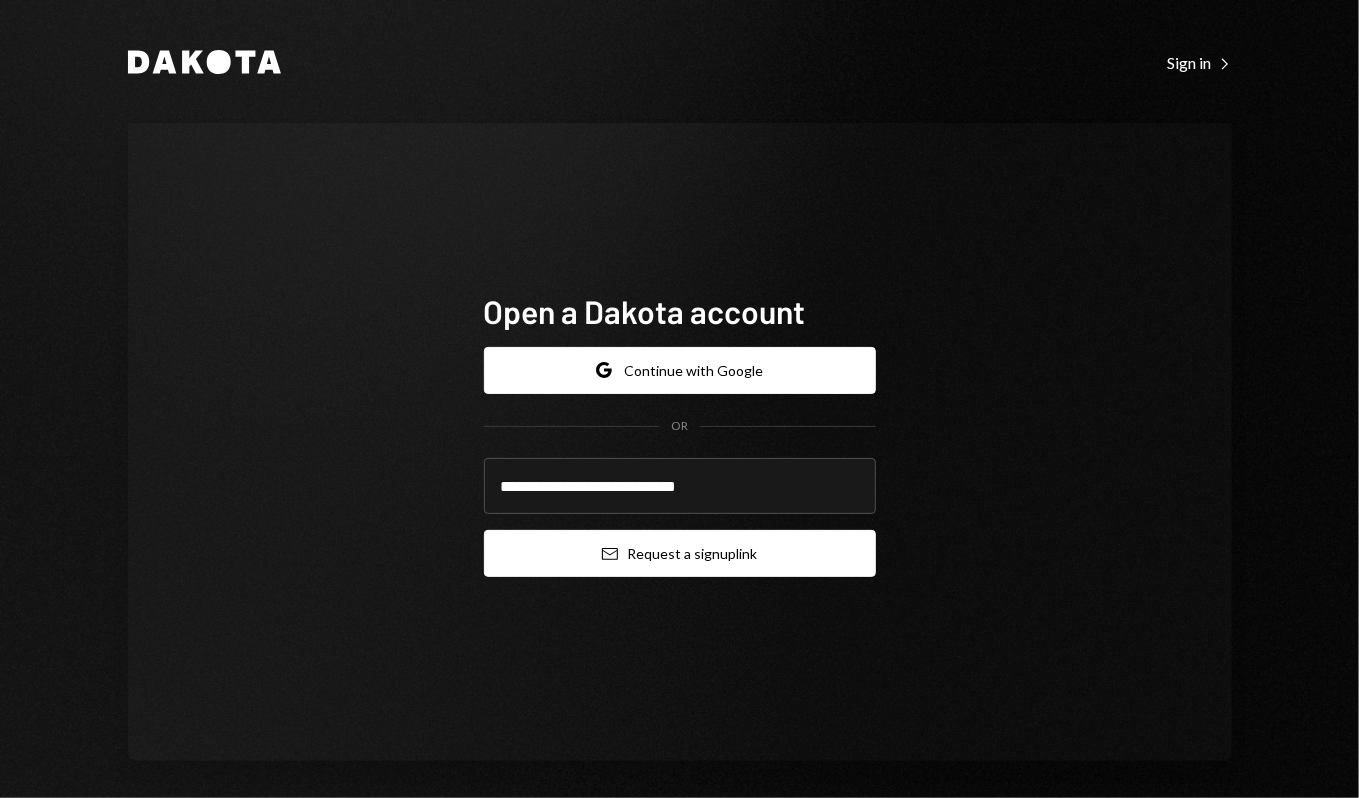 type on "**********" 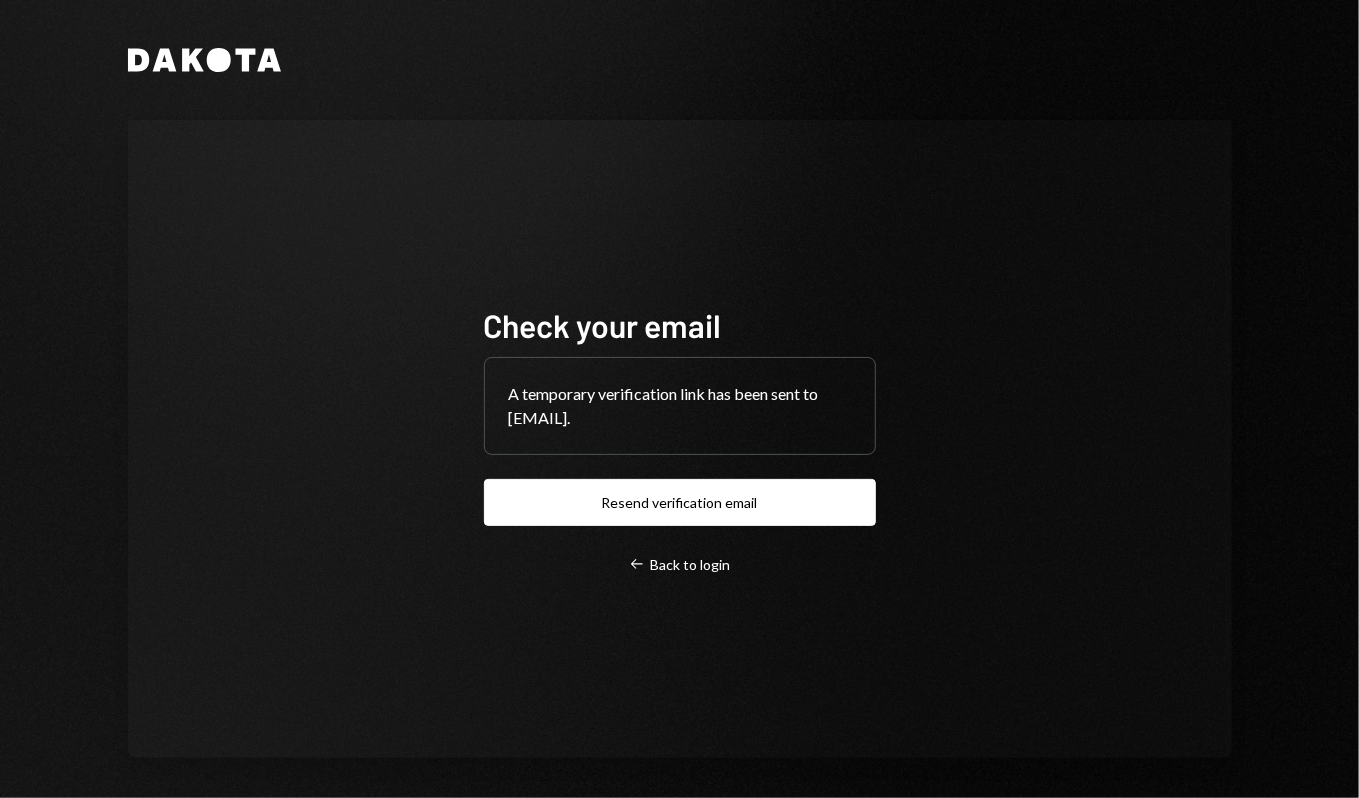 click on "Dakota Check your email A temporary verification link has been sent to francheskaliz@yorfexblinor.co. Resend verification email Left Arrow Back to login" at bounding box center [679, 399] 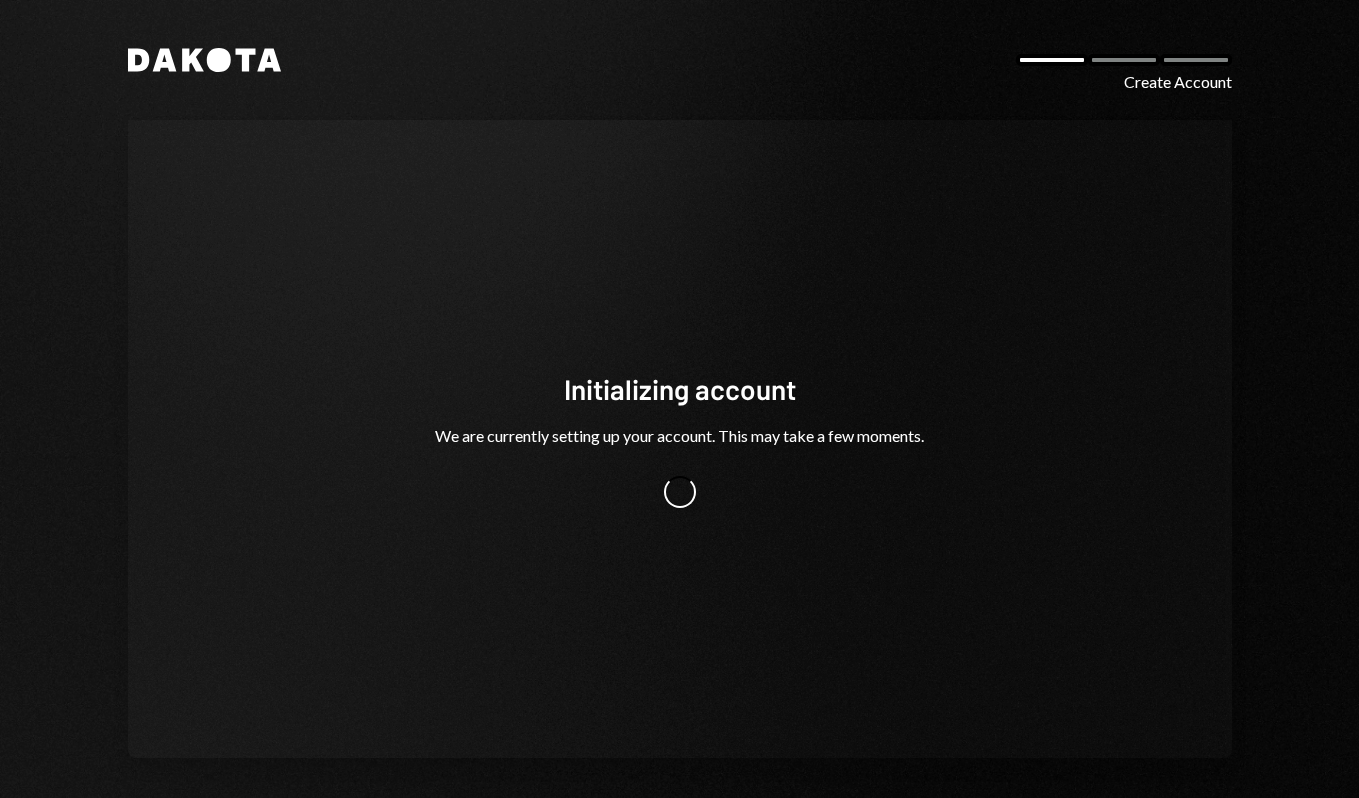 scroll, scrollTop: 0, scrollLeft: 0, axis: both 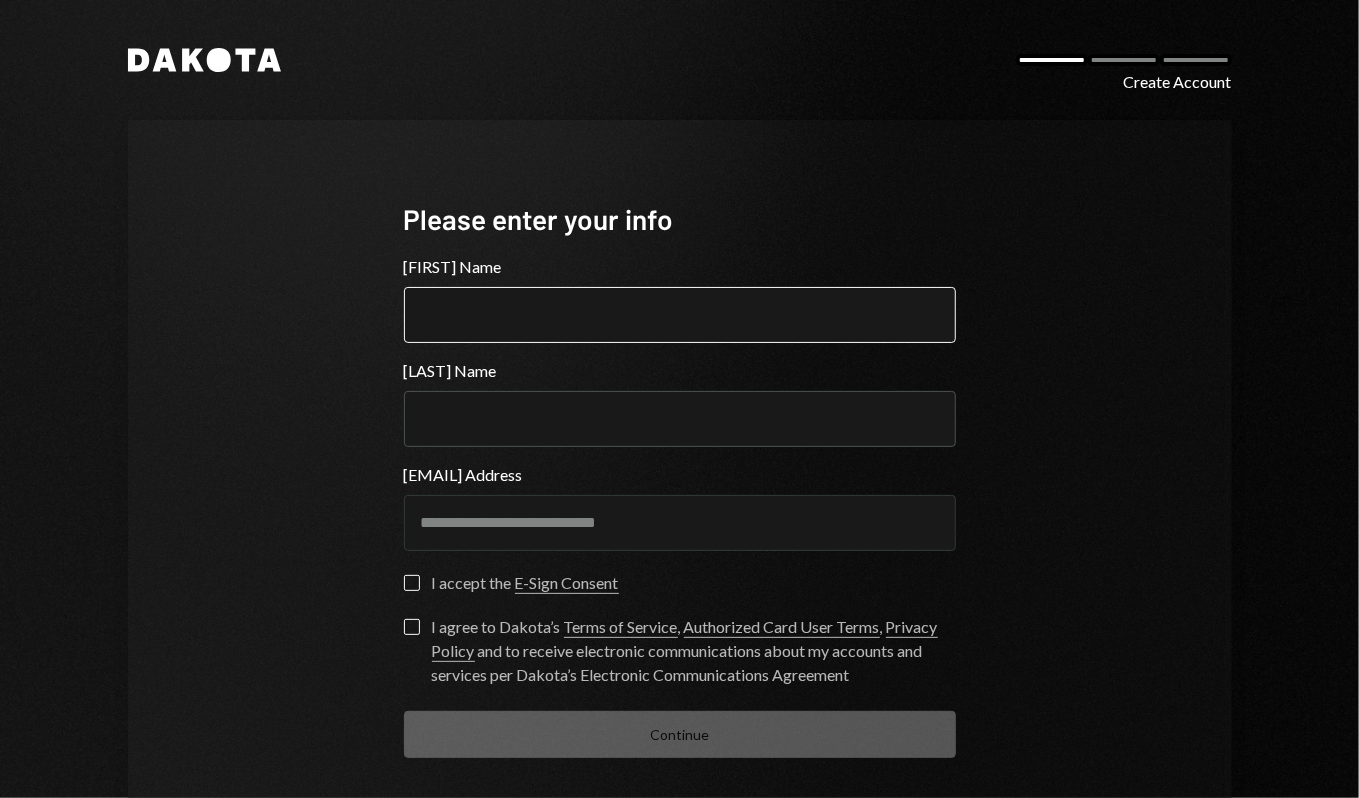 click on "First Name" at bounding box center [680, 315] 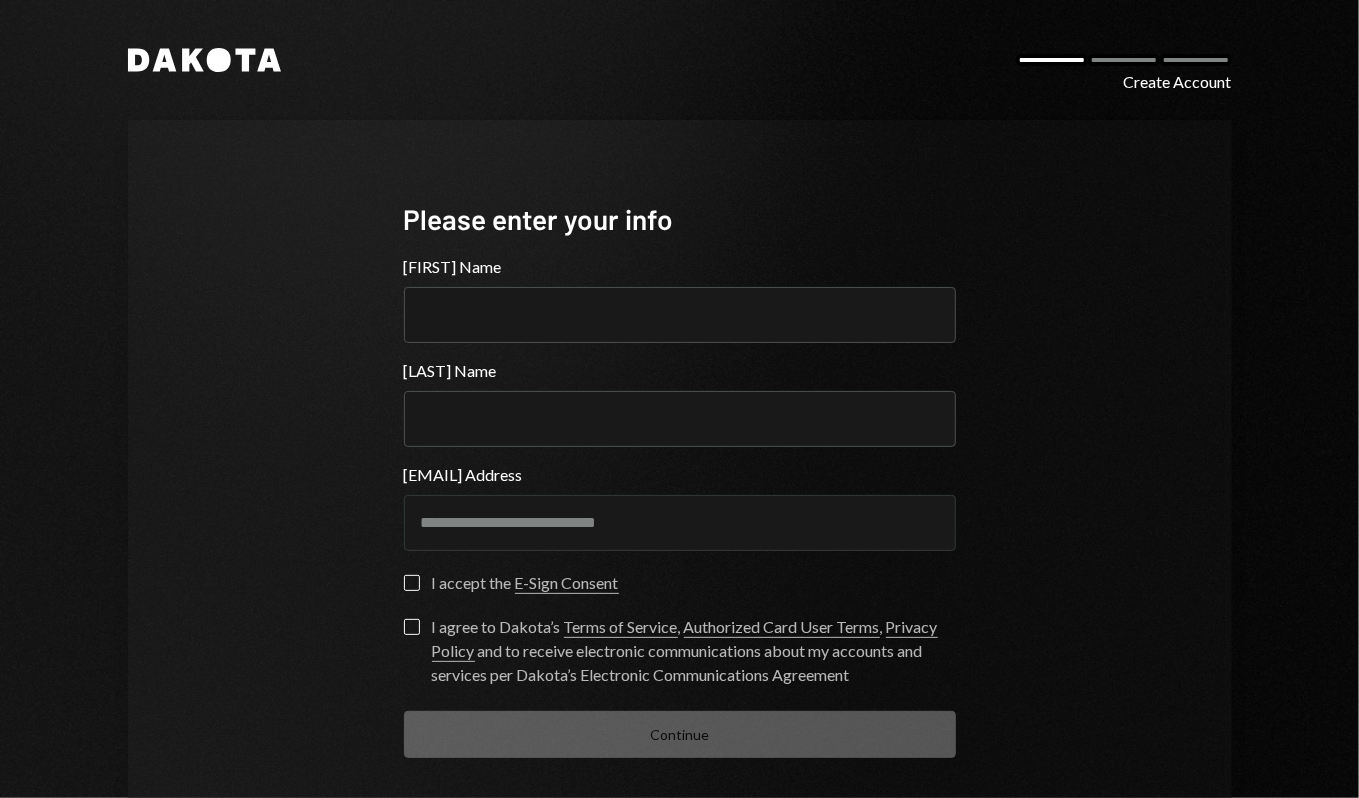 paste on "**********" 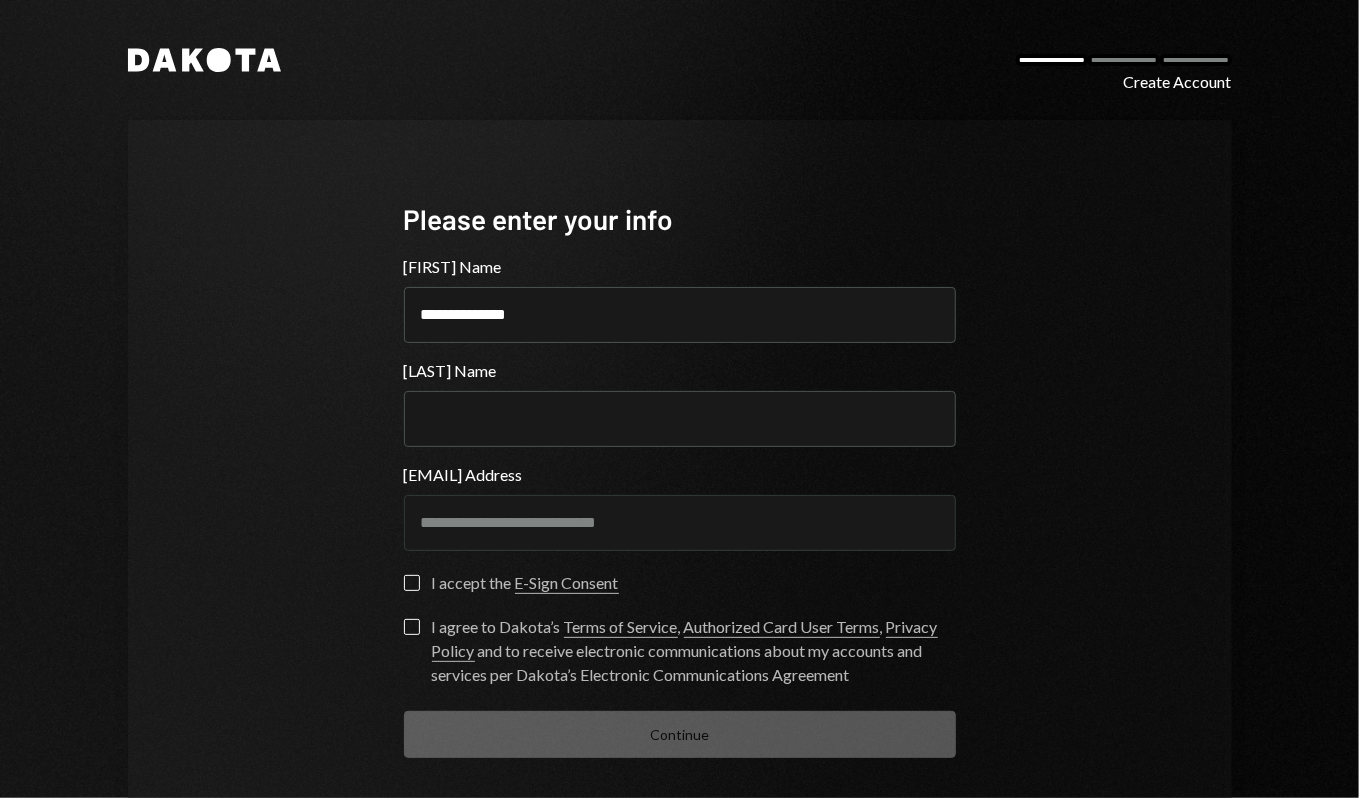 type on "**********" 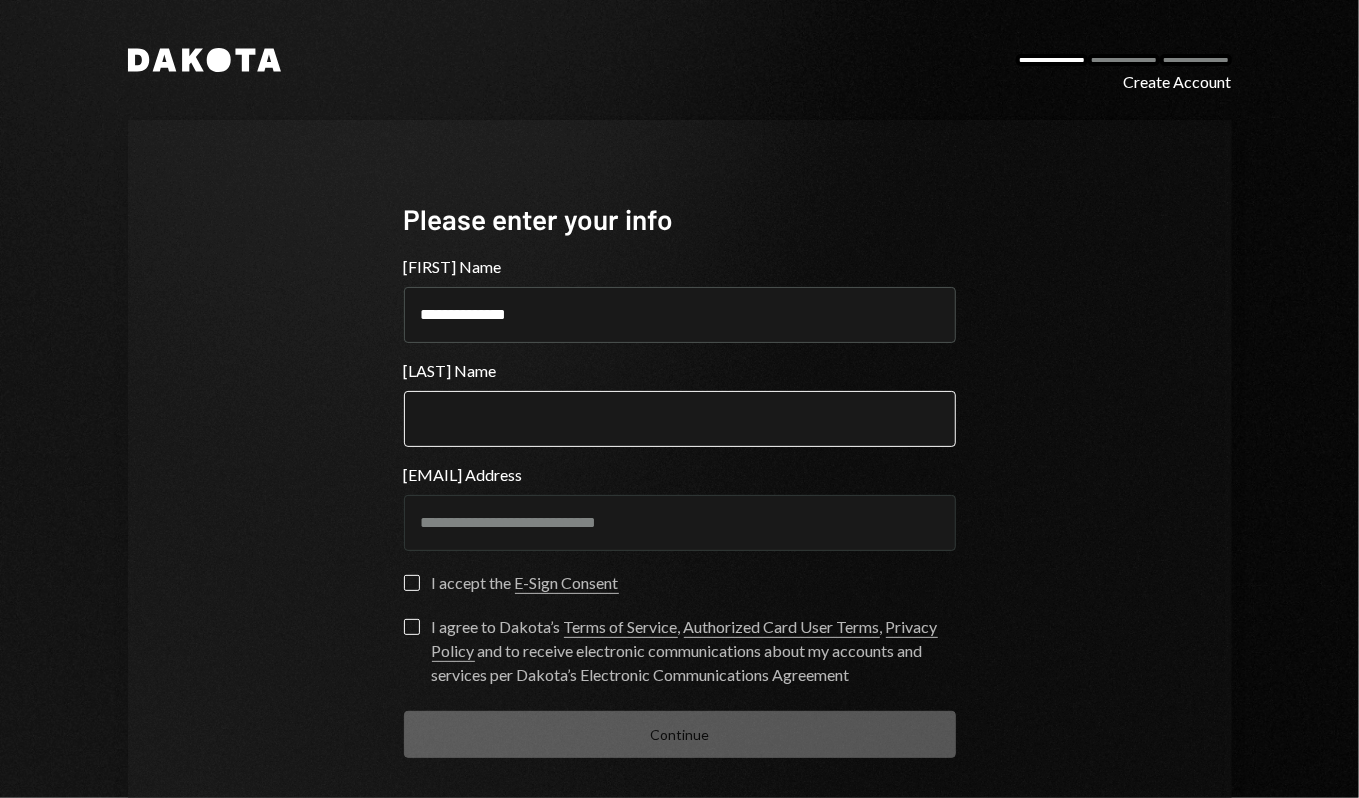 click on "Last Name" at bounding box center [680, 419] 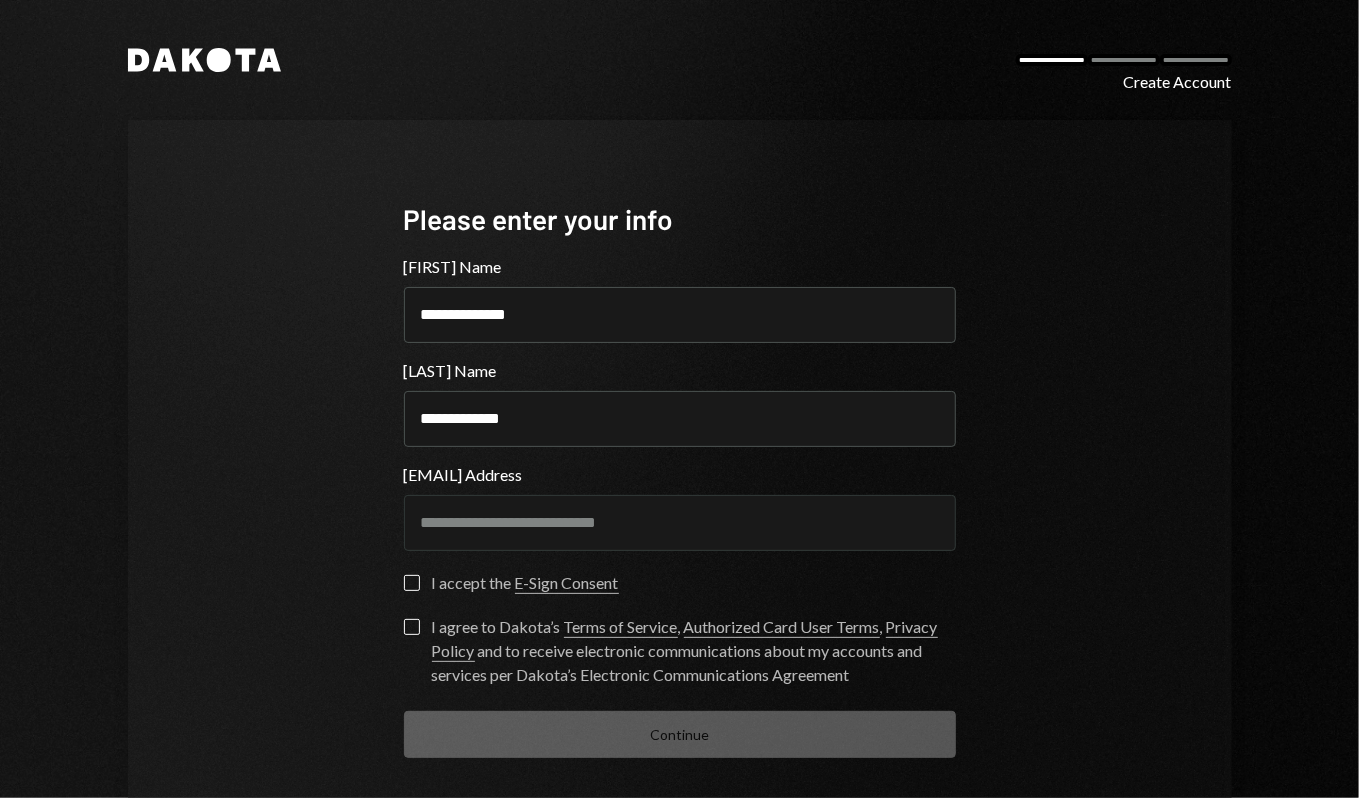 type on "**********" 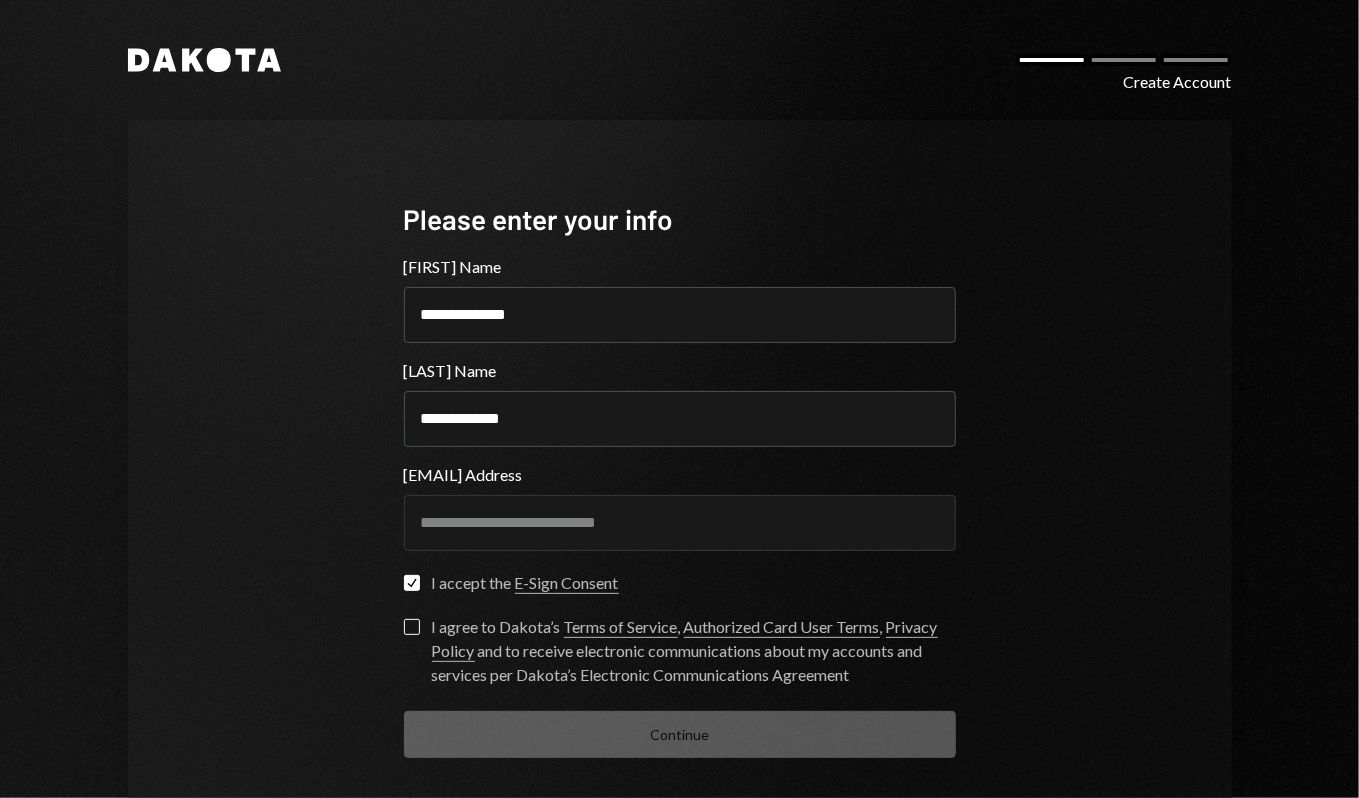 click on "I agree to Dakota’s   Terms of Service ,   Authorized Card User Terms ,   Privacy Policy   and to receive electronic communications about my accounts and services per Dakota’s Electronic Communications Agreement" at bounding box center (412, 627) 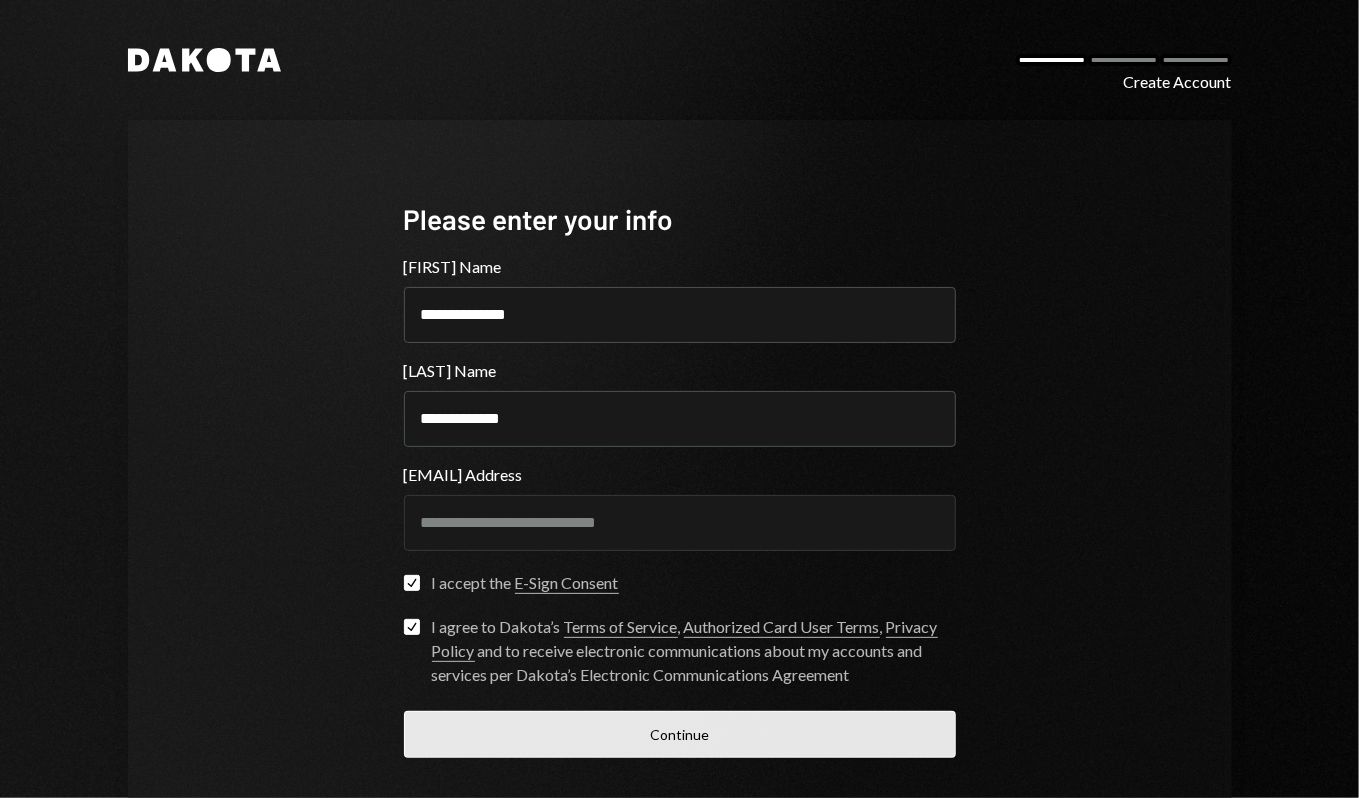 click on "Continue" at bounding box center [680, 734] 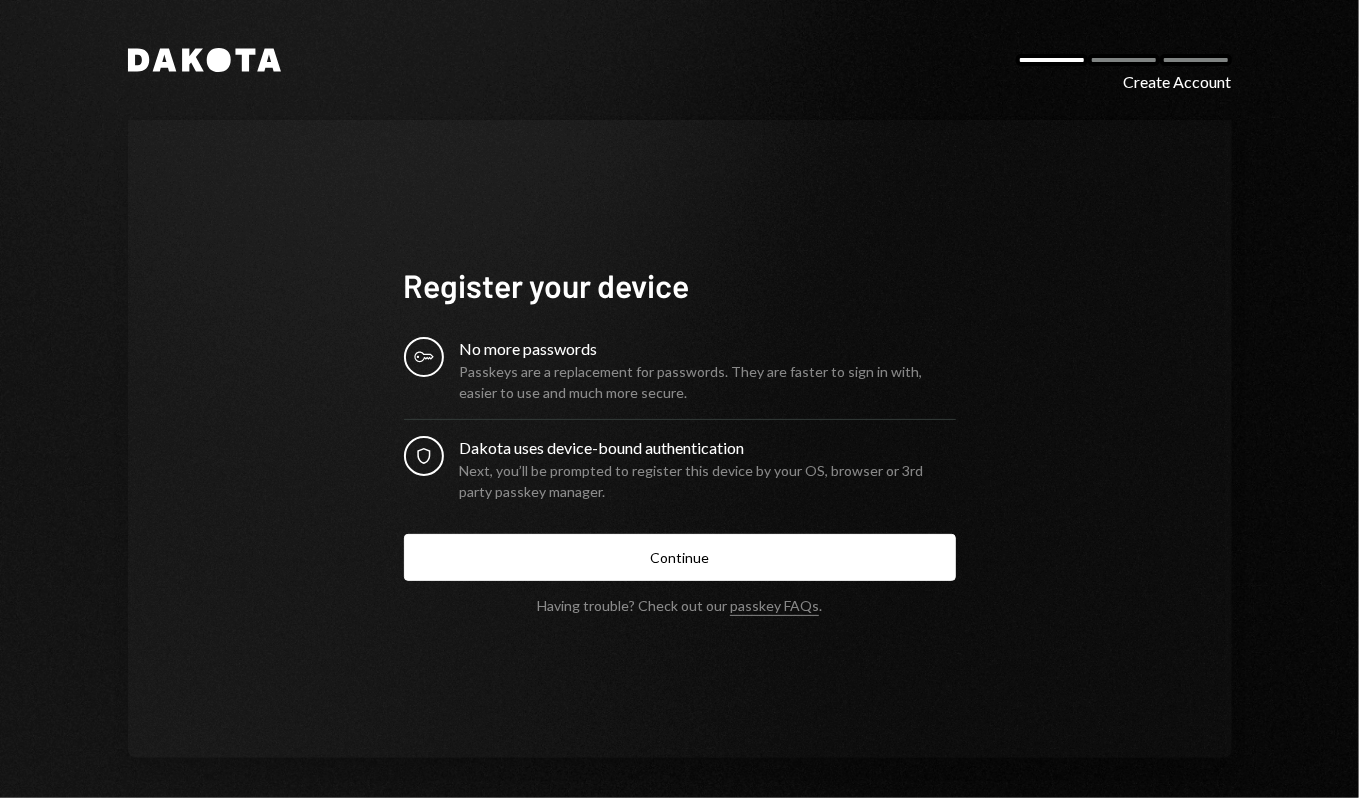 click on "Dakota Create Account Register your device Key No more passwords Passkeys are a replacement for passwords. They are faster to sign in with, easier to use and much more secure. Security Dakota uses device-bound authentication Next, you’ll be prompted to register this device by your OS, browser or 3rd party passkey manager. Continue Having trouble? Check out our   passkey FAQs ." at bounding box center [680, 403] 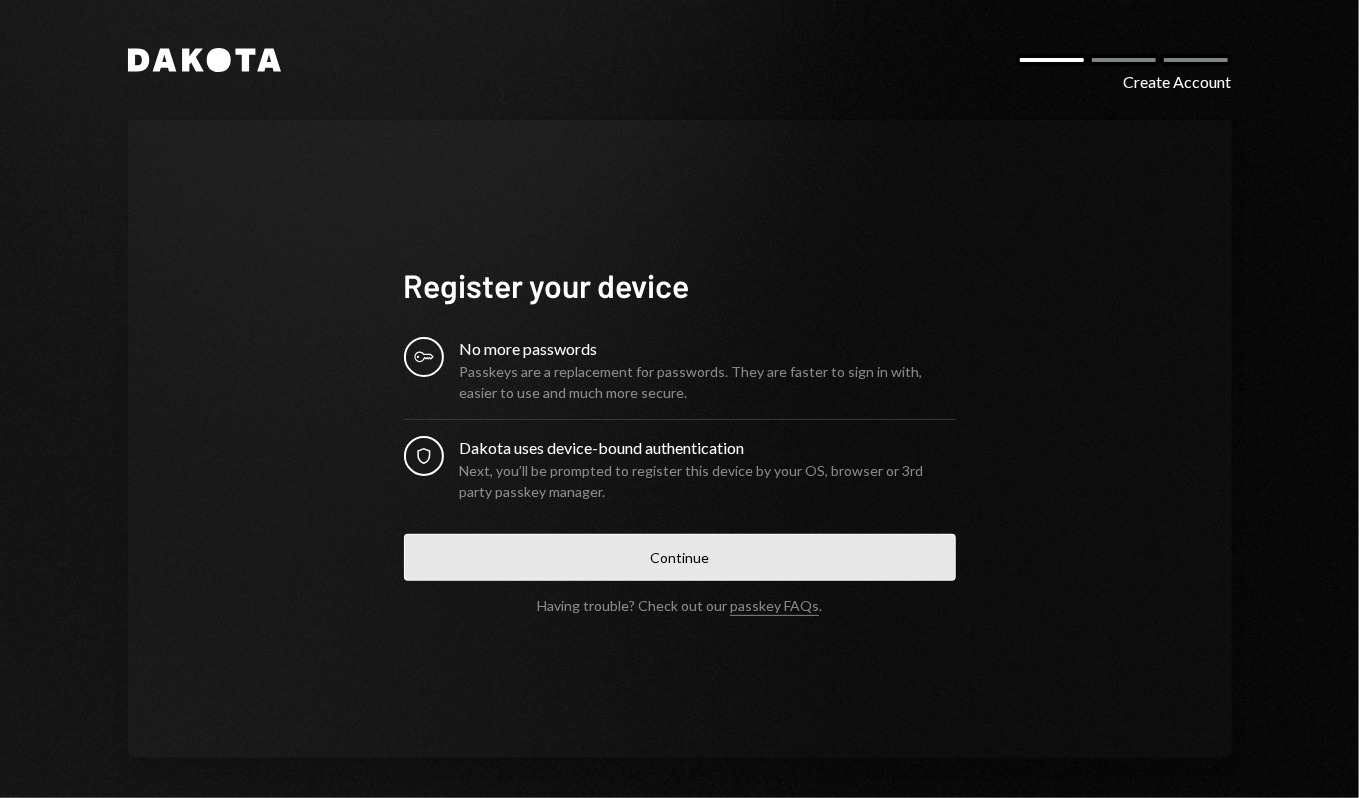 click on "Continue" at bounding box center [680, 557] 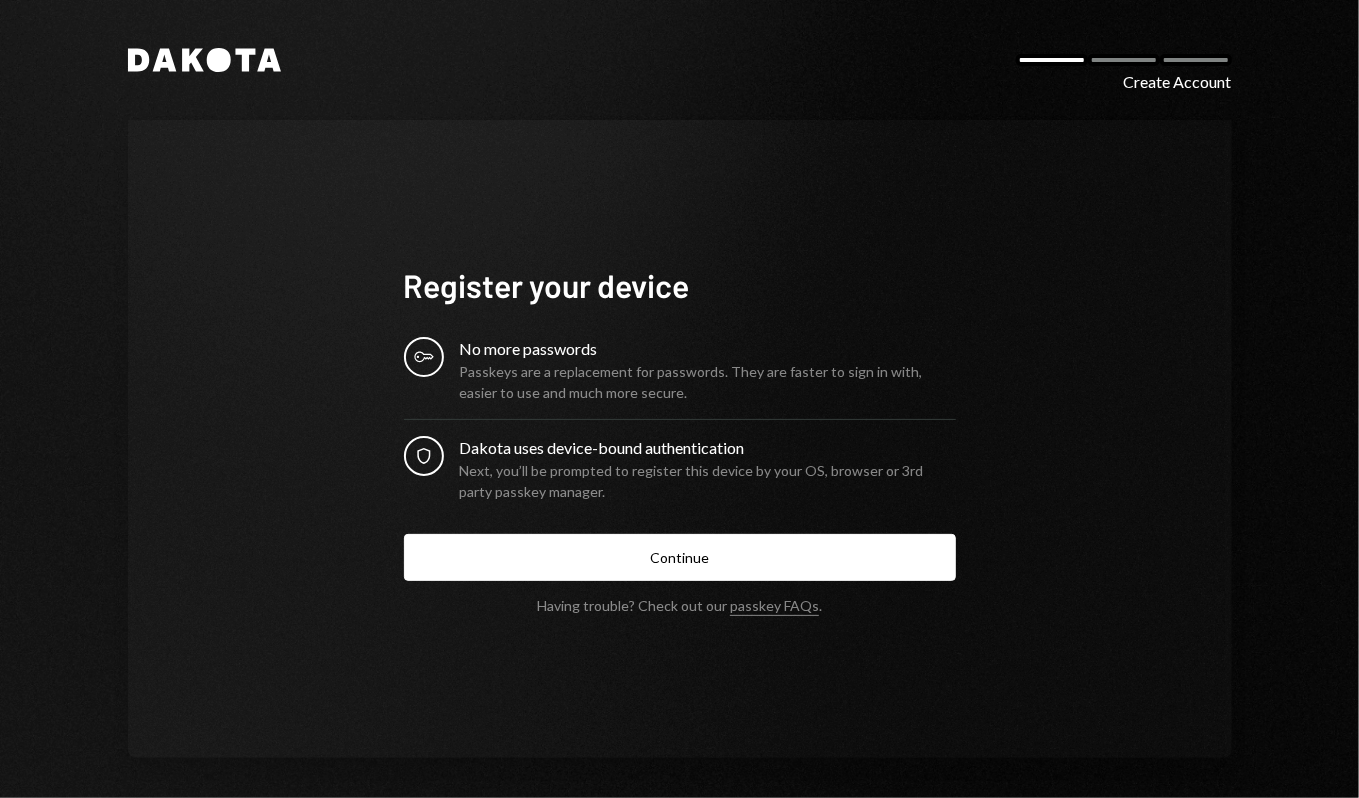 click on "Register your device Key No more passwords Passkeys are a replacement for passwords. They are faster to sign in with, easier to use and much more secure. Security Dakota uses device-bound authentication Next, you’ll be prompted to register this device by your OS, browser or 3rd party passkey manager. Continue Having trouble? Check out our   passkey FAQs ." at bounding box center (680, 439) 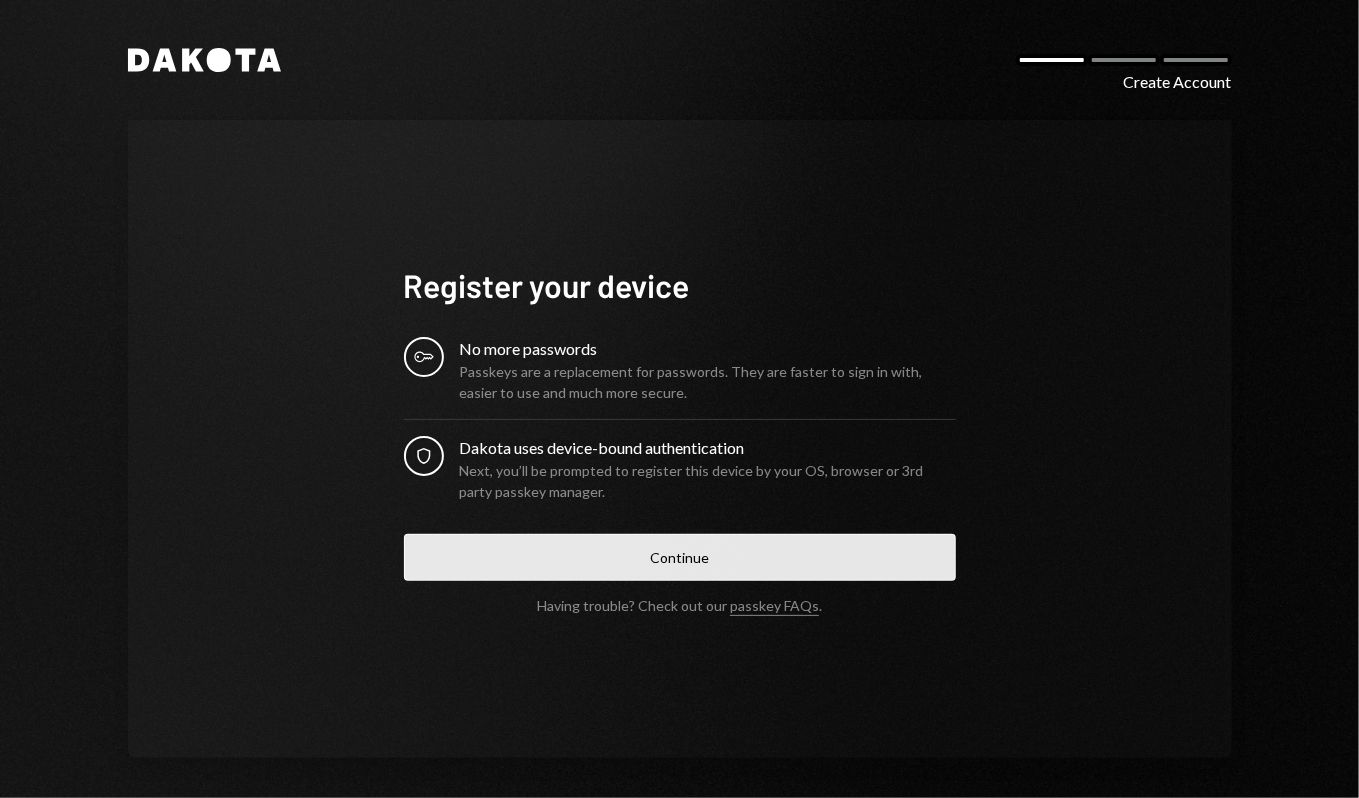 click on "Continue" at bounding box center [680, 557] 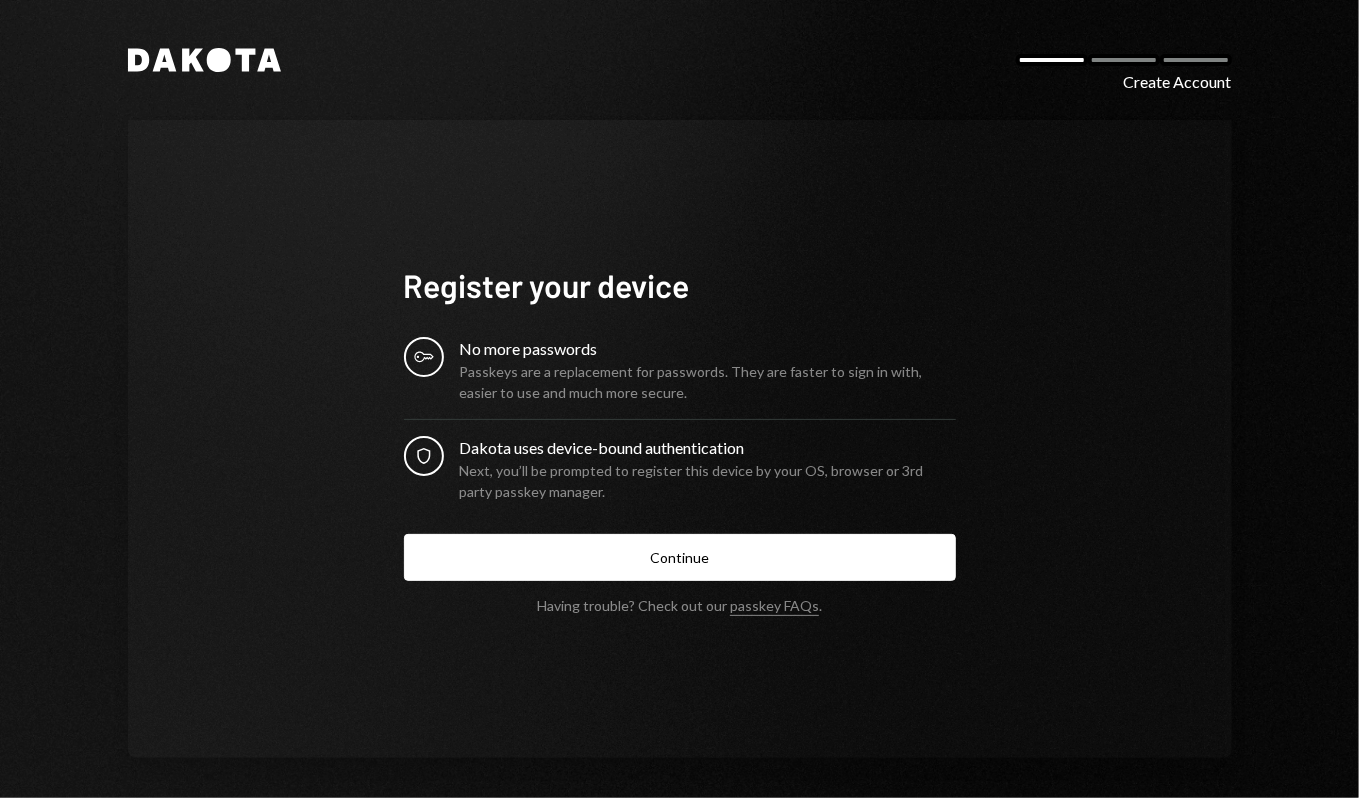 click on "Dakota Create Account Register your device Key No more passwords Passkeys are a replacement for passwords. They are faster to sign in with, easier to use and much more secure. Security Dakota uses device-bound authentication Next, you’ll be prompted to register this device by your OS, browser or 3rd party passkey manager. Continue Having trouble? Check out our   passkey FAQs ." at bounding box center [680, 403] 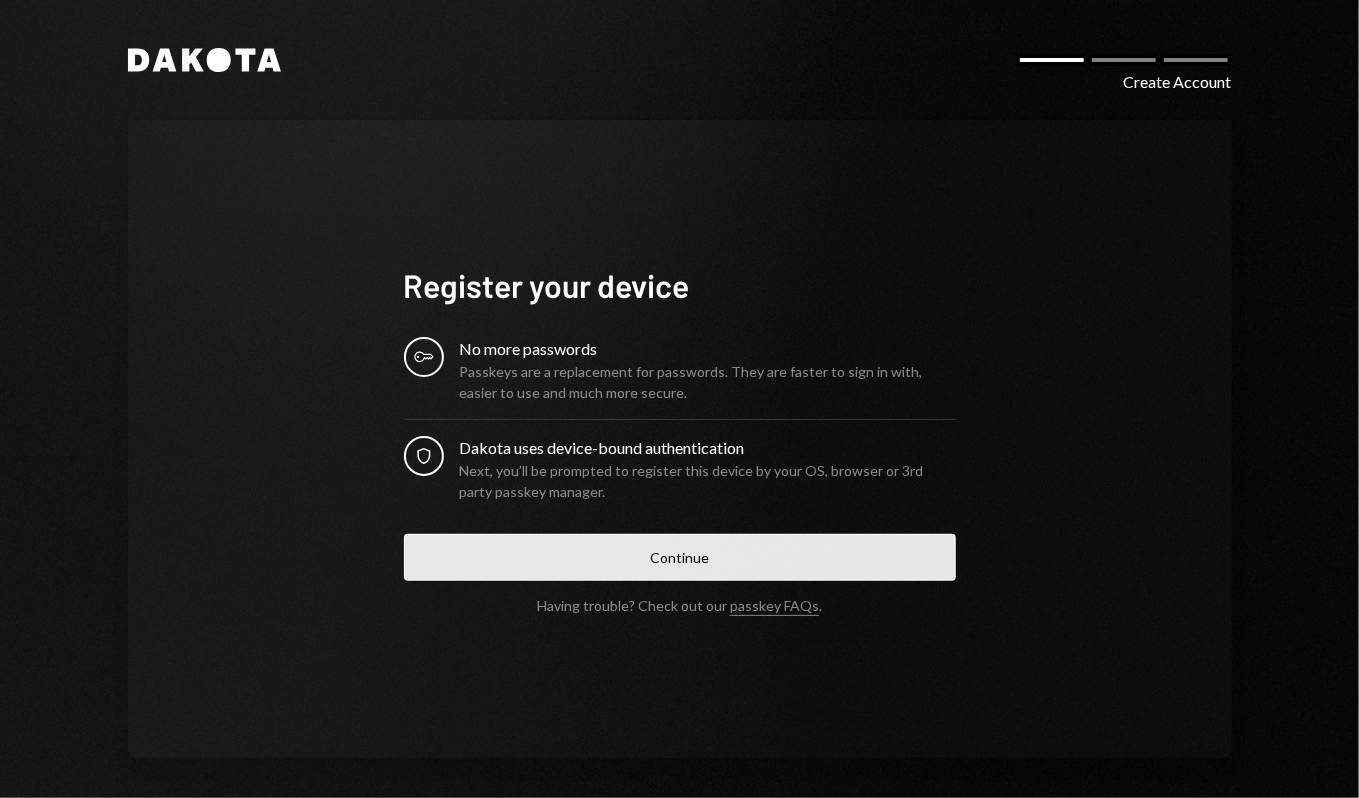 click on "Continue" at bounding box center (680, 557) 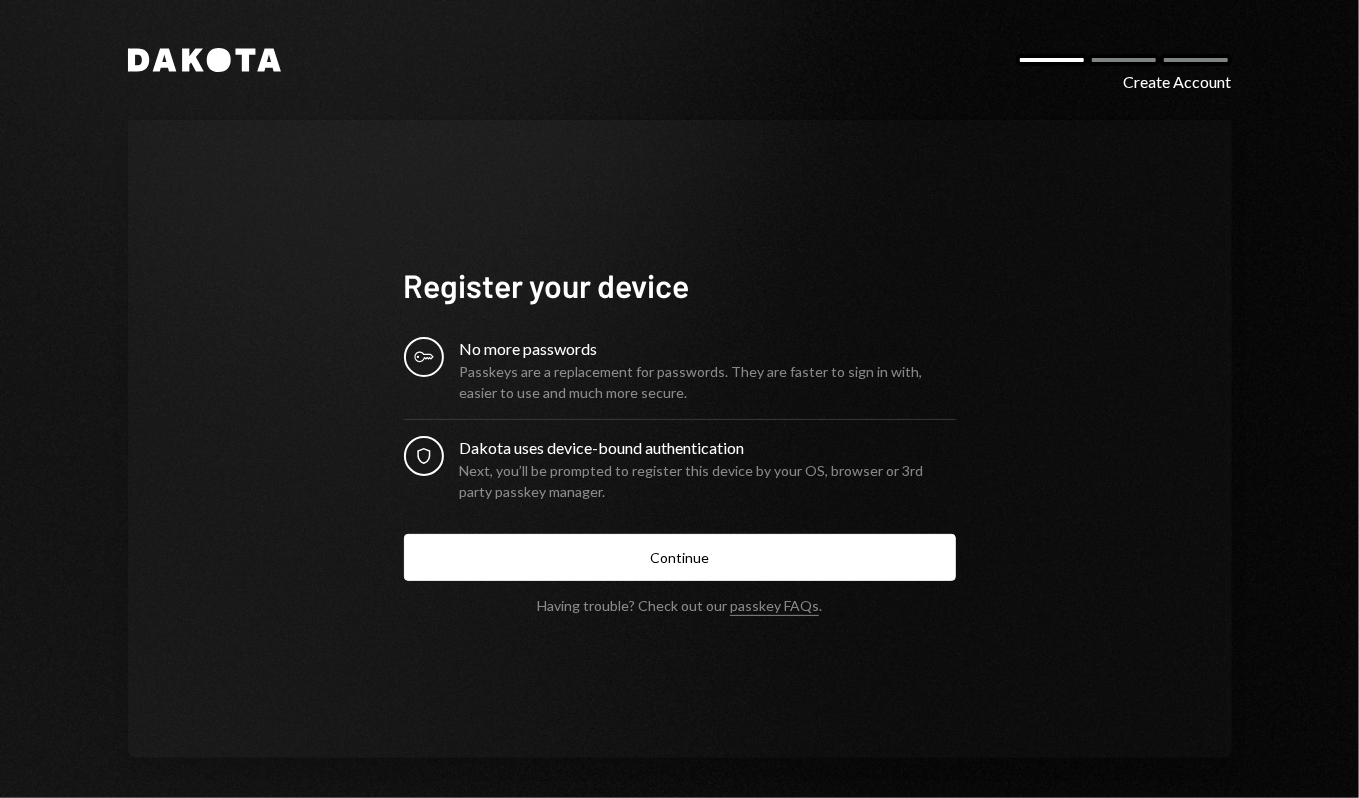 click on "Dakota Create Account Register your device Key No more passwords Passkeys are a replacement for passwords. They are faster to sign in with, easier to use and much more secure. Security Dakota uses device-bound authentication Next, you’ll be prompted to register this device by your OS, browser or 3rd party passkey manager. Continue Having trouble? Check out our   passkey FAQs ." at bounding box center (680, 403) 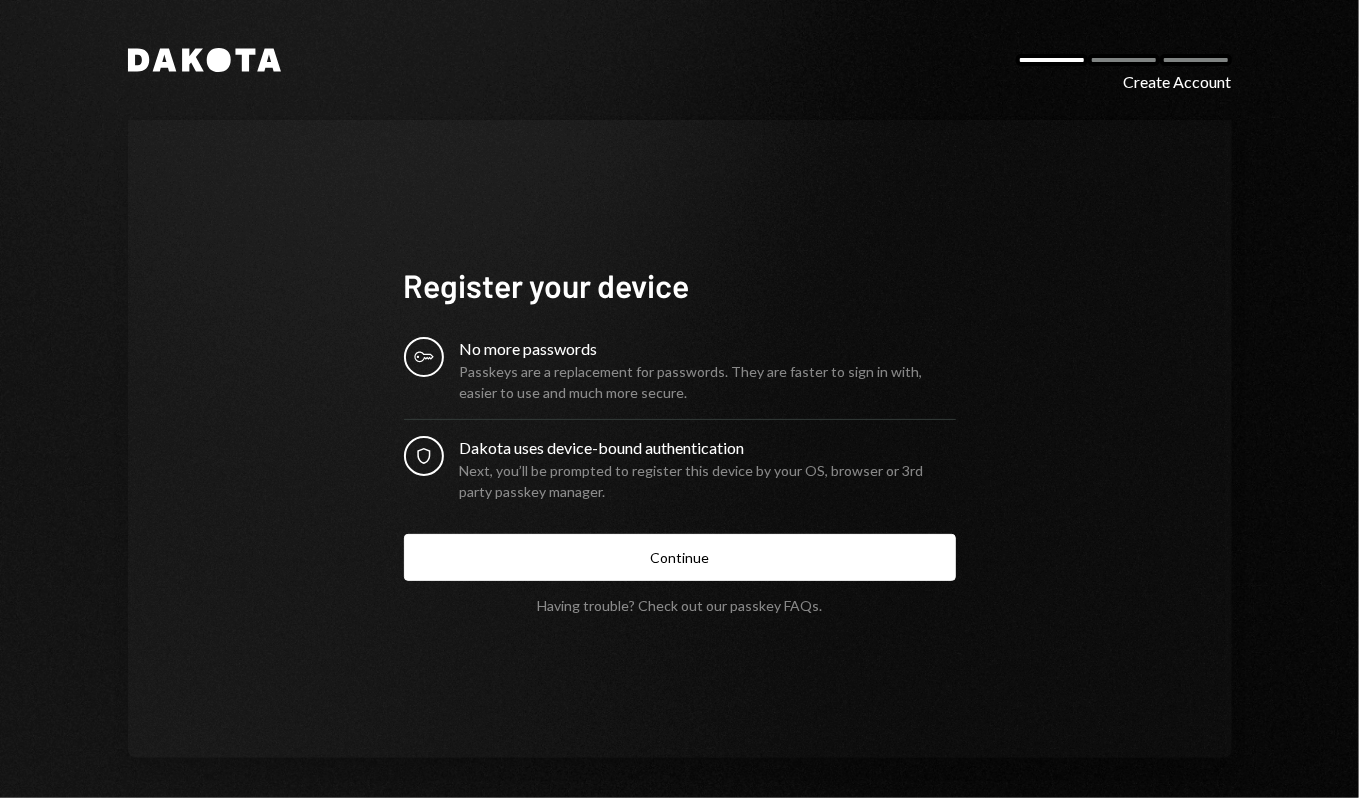 click on "passkey FAQs" at bounding box center (774, 606) 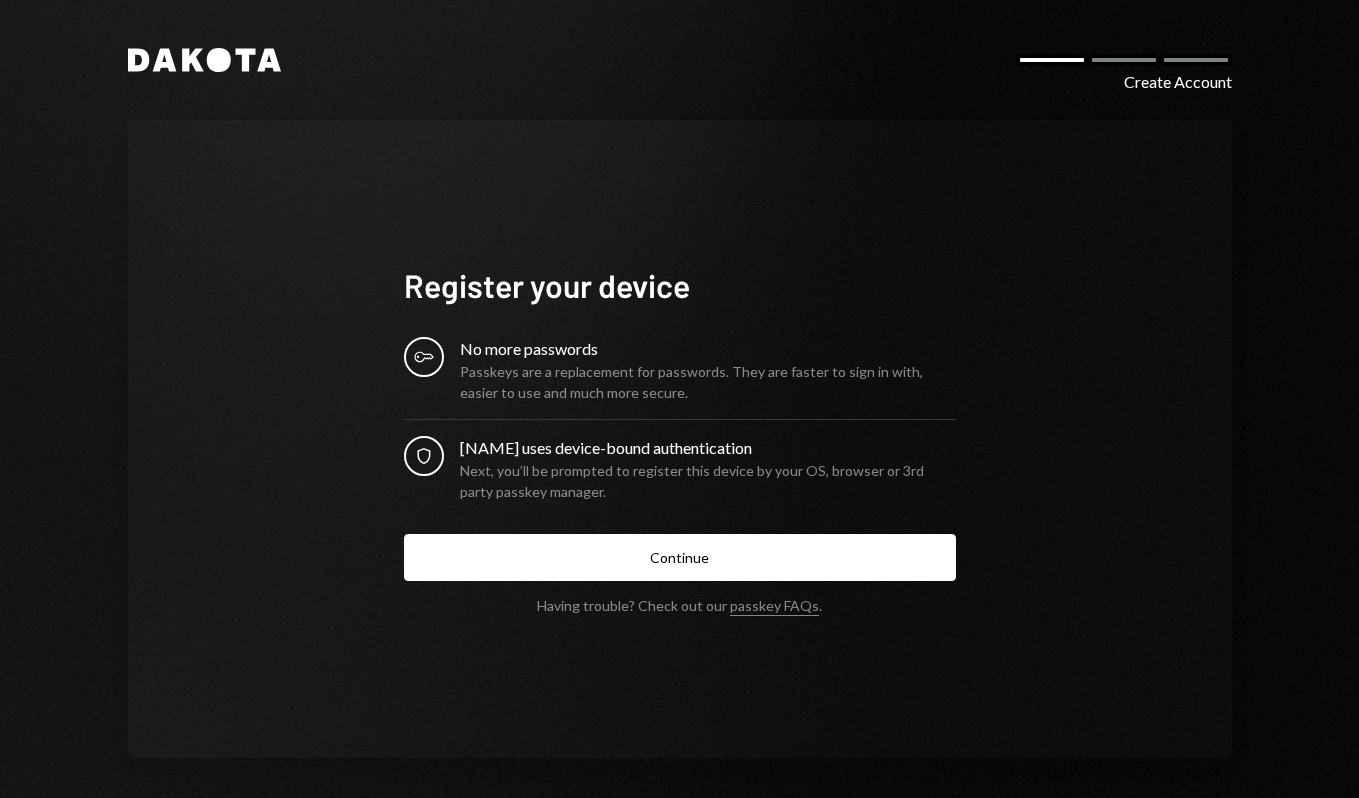 scroll, scrollTop: 0, scrollLeft: 0, axis: both 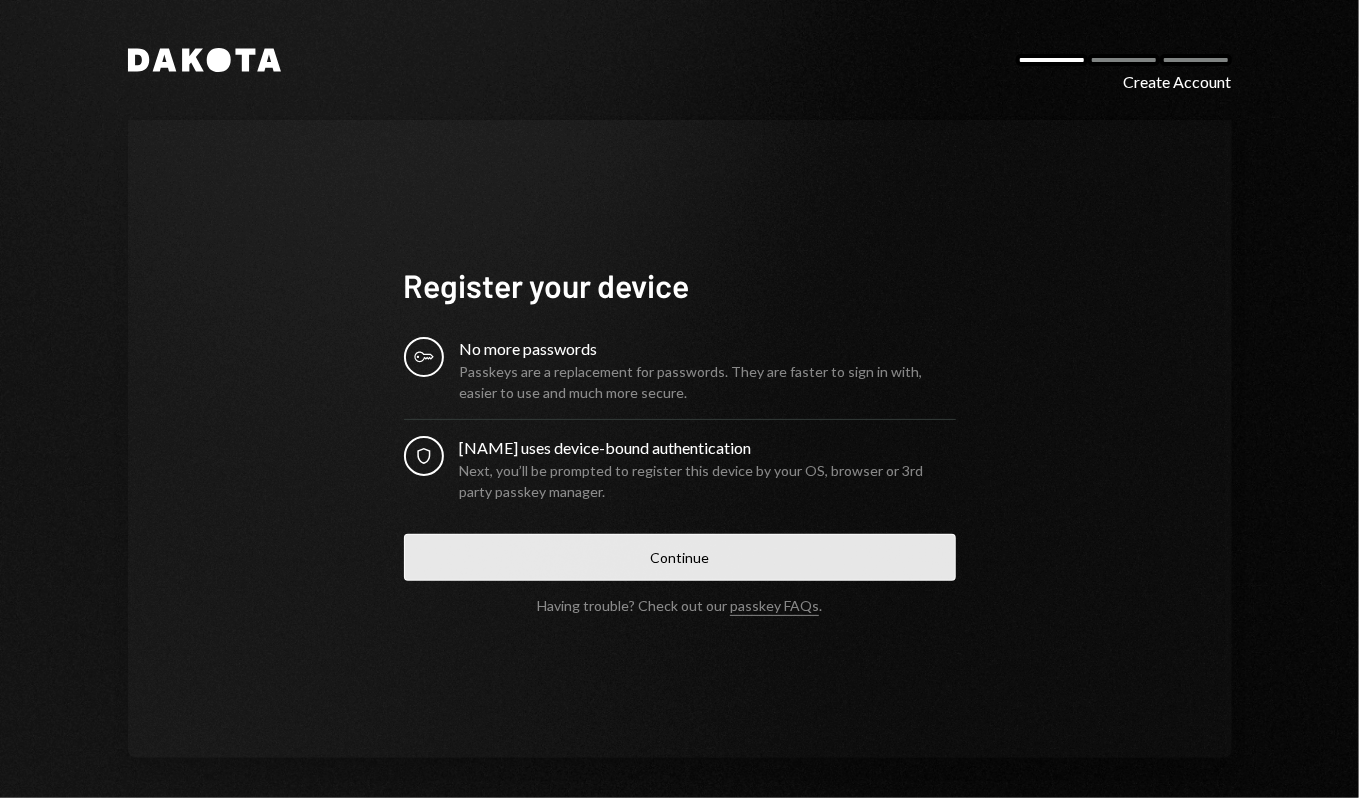 click on "Continue" at bounding box center [680, 557] 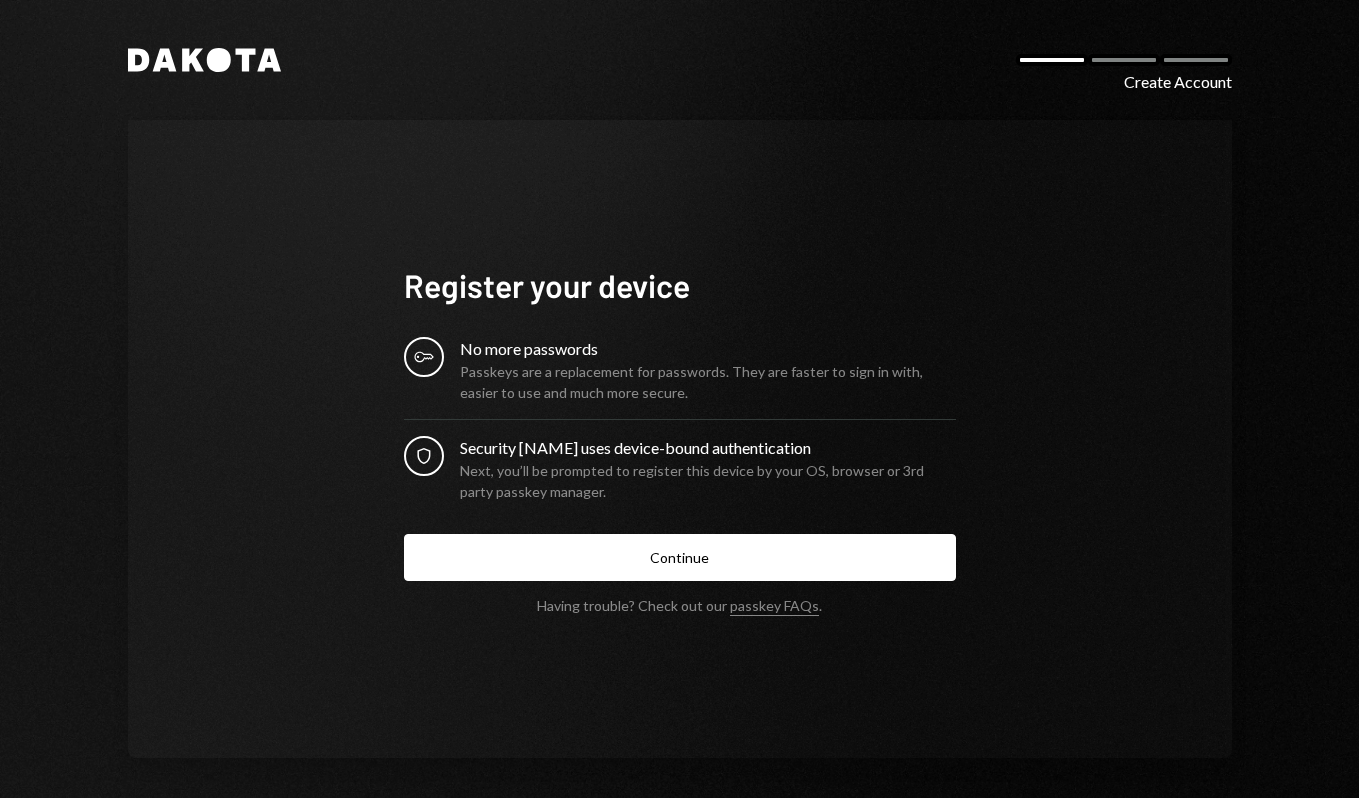 scroll, scrollTop: 0, scrollLeft: 0, axis: both 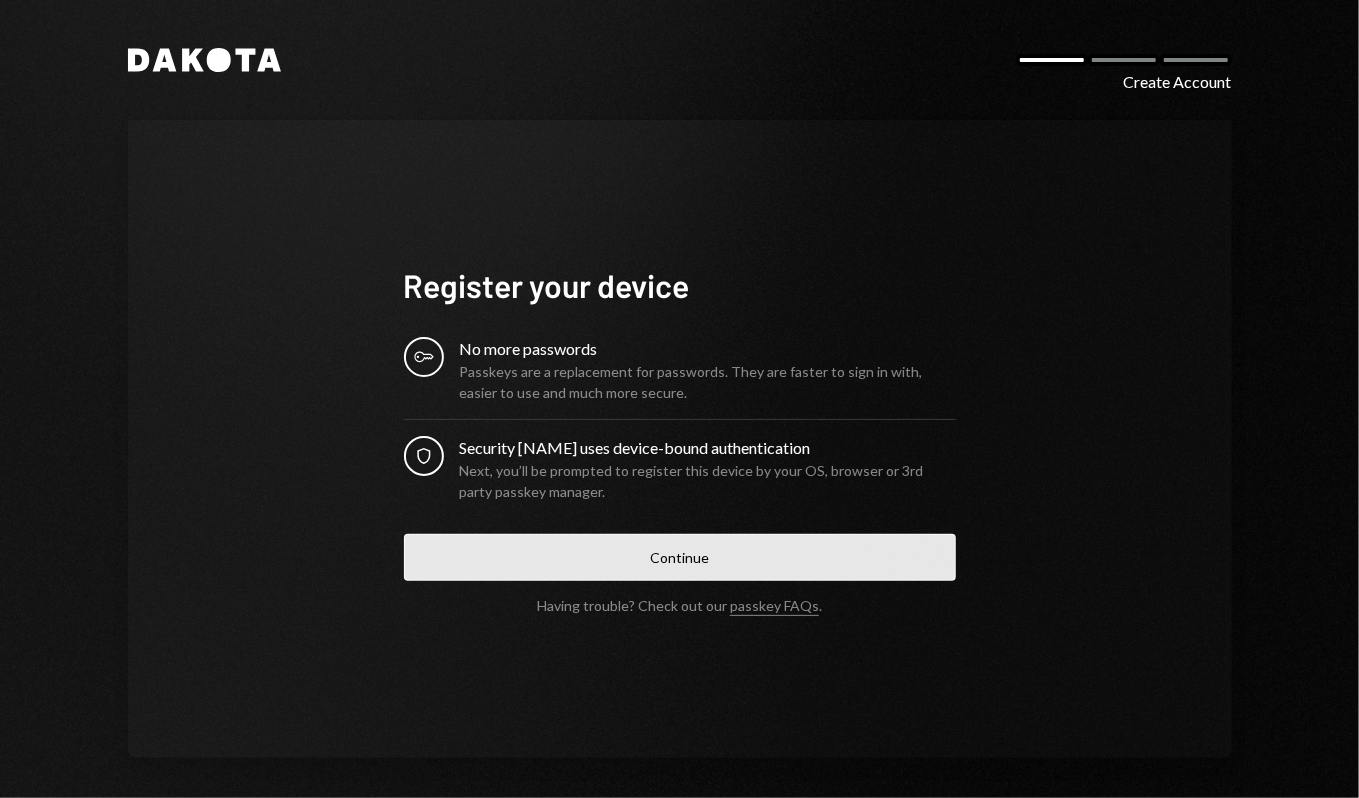 click on "Continue" at bounding box center [680, 557] 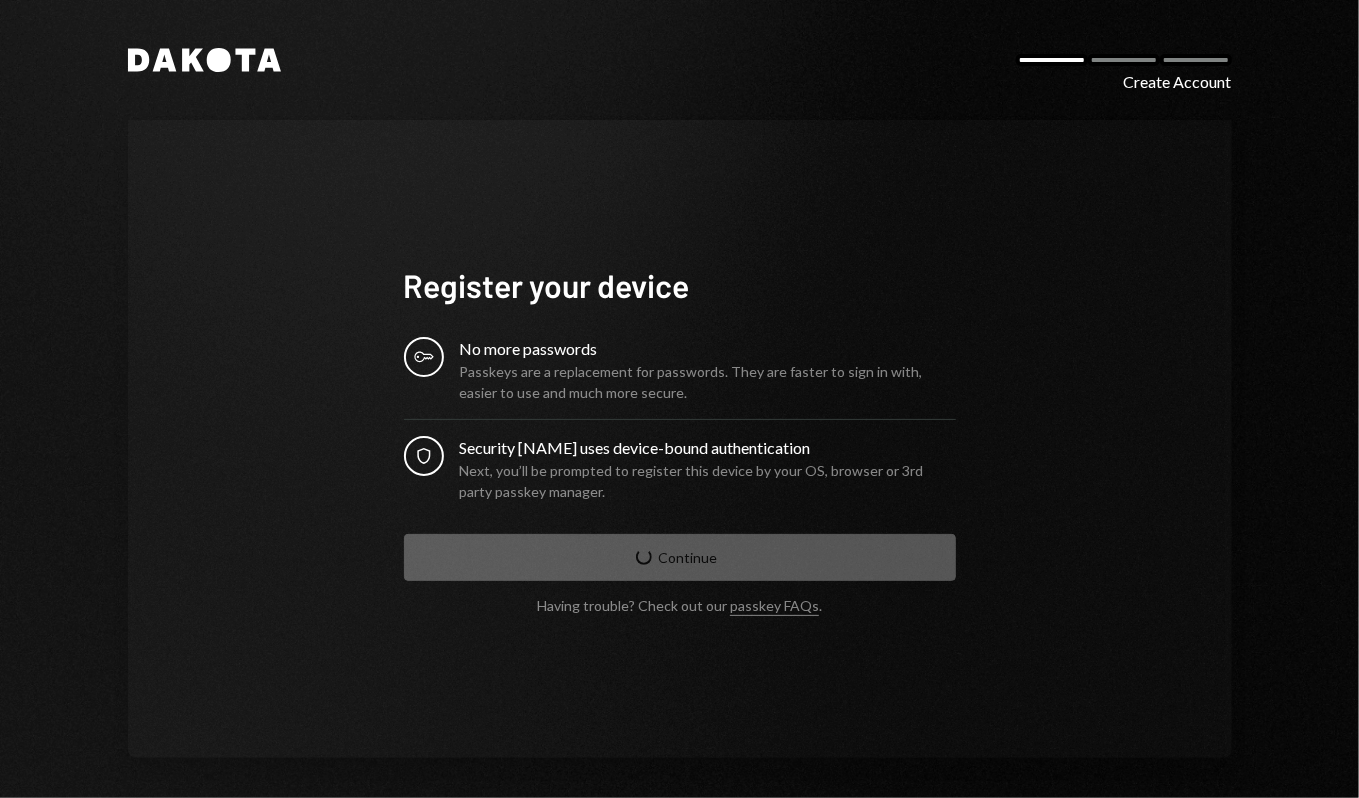 click on "Register your device Key No more passwords Passkeys are a replacement for passwords. They are faster to sign in with, easier to use and much more secure. Security Dakota uses device-bound authentication Next, you’ll be prompted to register this device by your OS, browser or 3rd party passkey manager. Continue Having trouble? Check out our   passkey FAQs ." at bounding box center [680, 439] 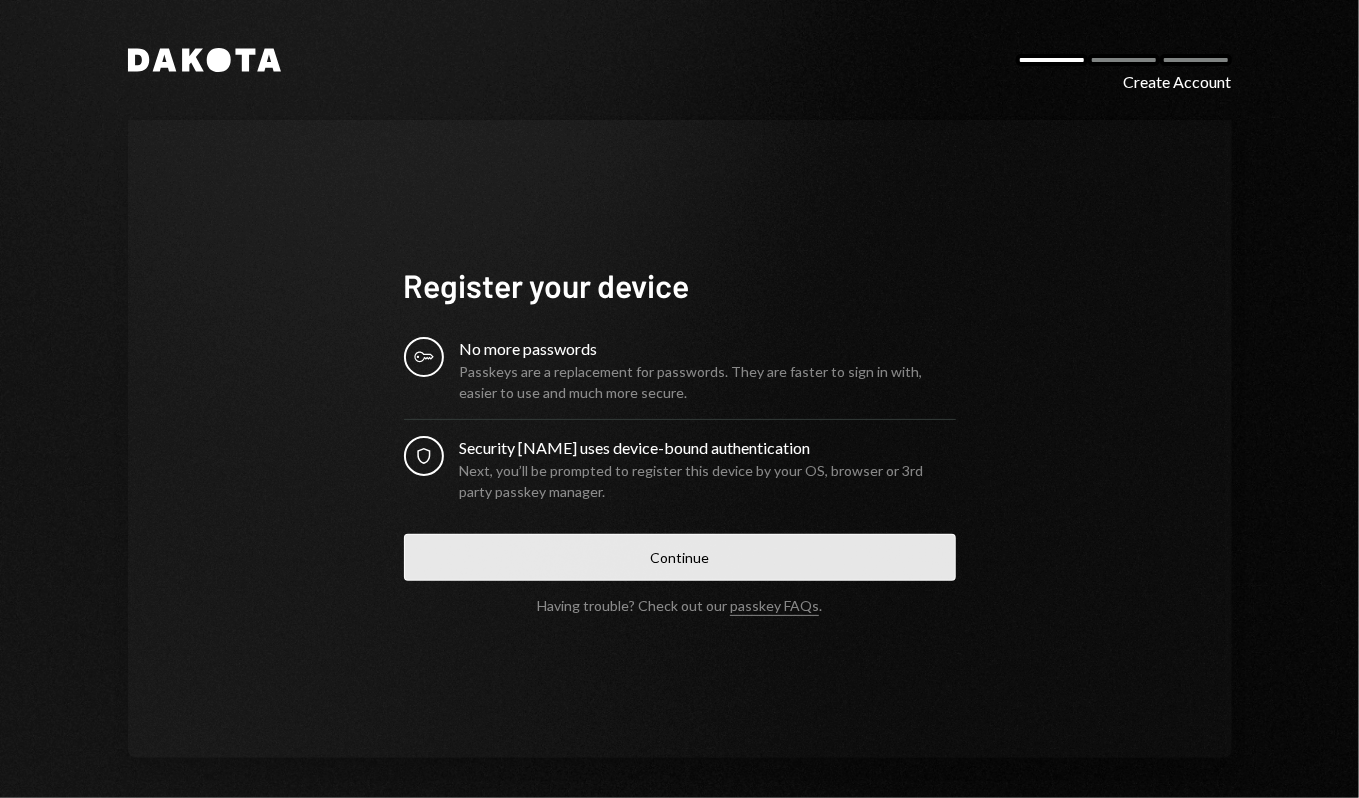 click on "Continue" at bounding box center (680, 557) 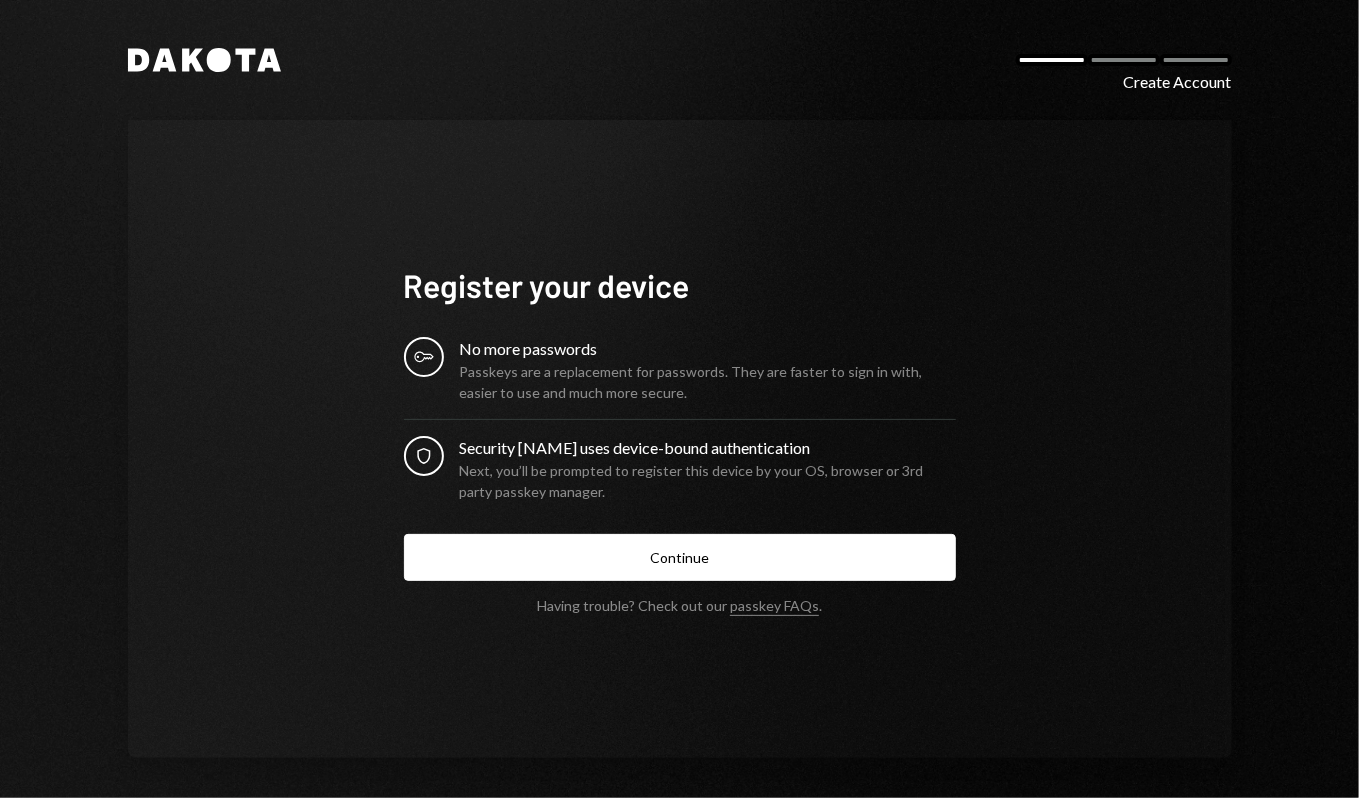 type 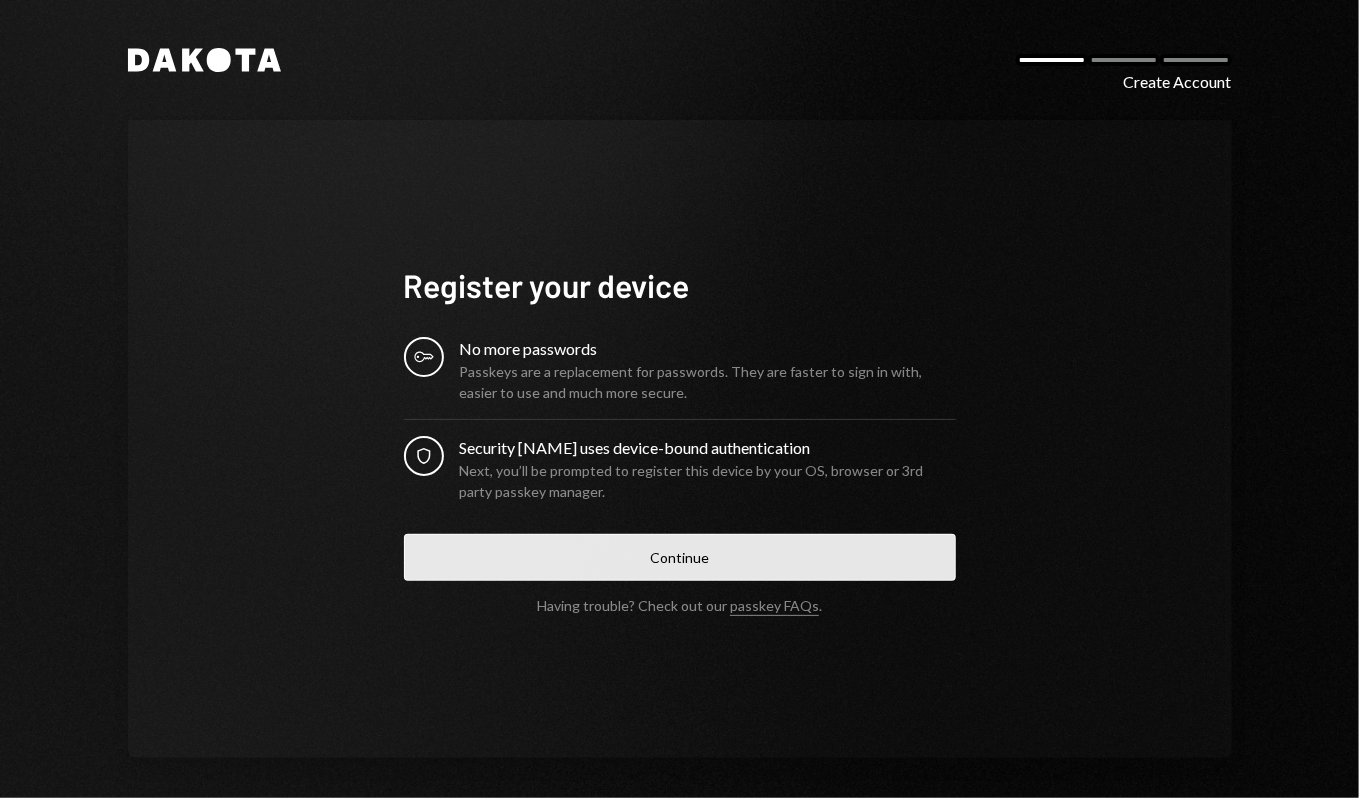 click on "Continue" at bounding box center [680, 557] 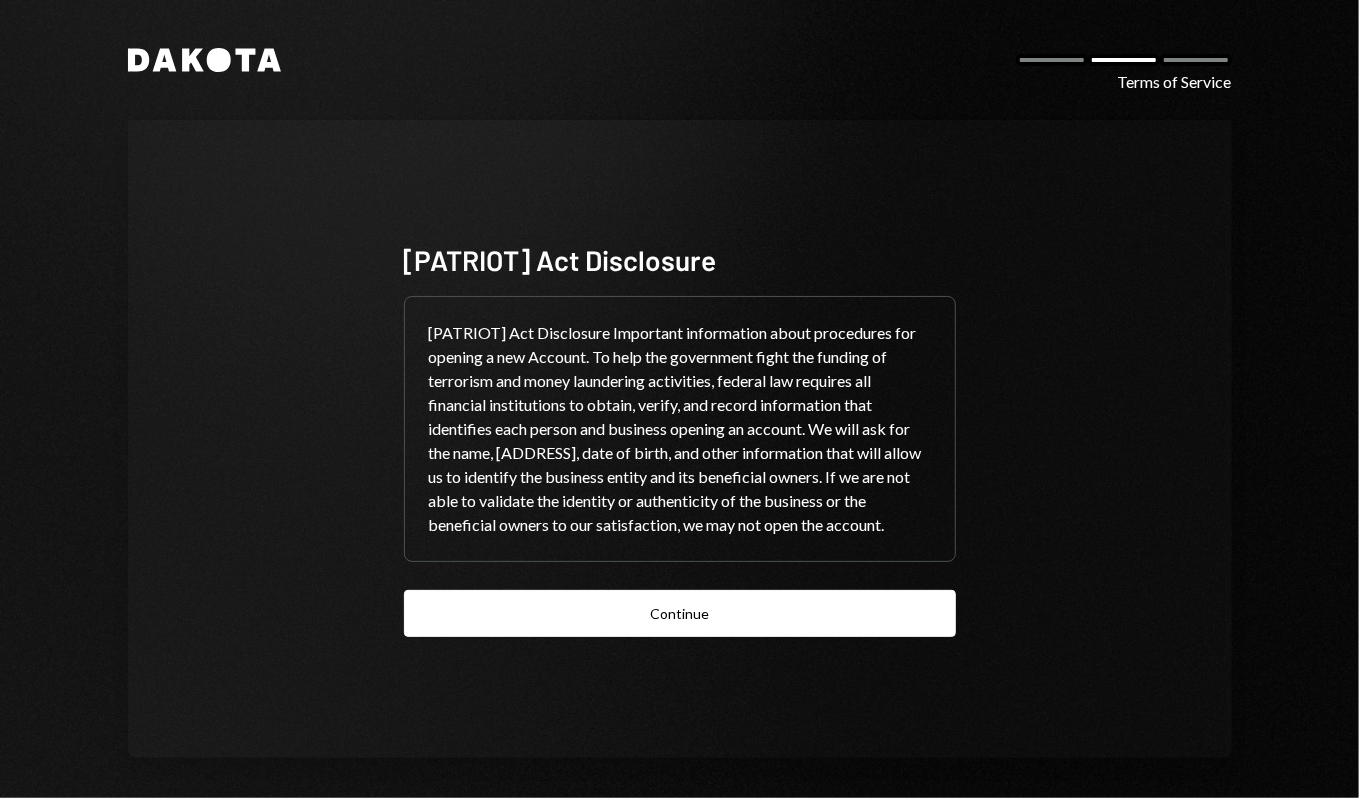 drag, startPoint x: 516, startPoint y: 142, endPoint x: 533, endPoint y: 183, distance: 44.38468 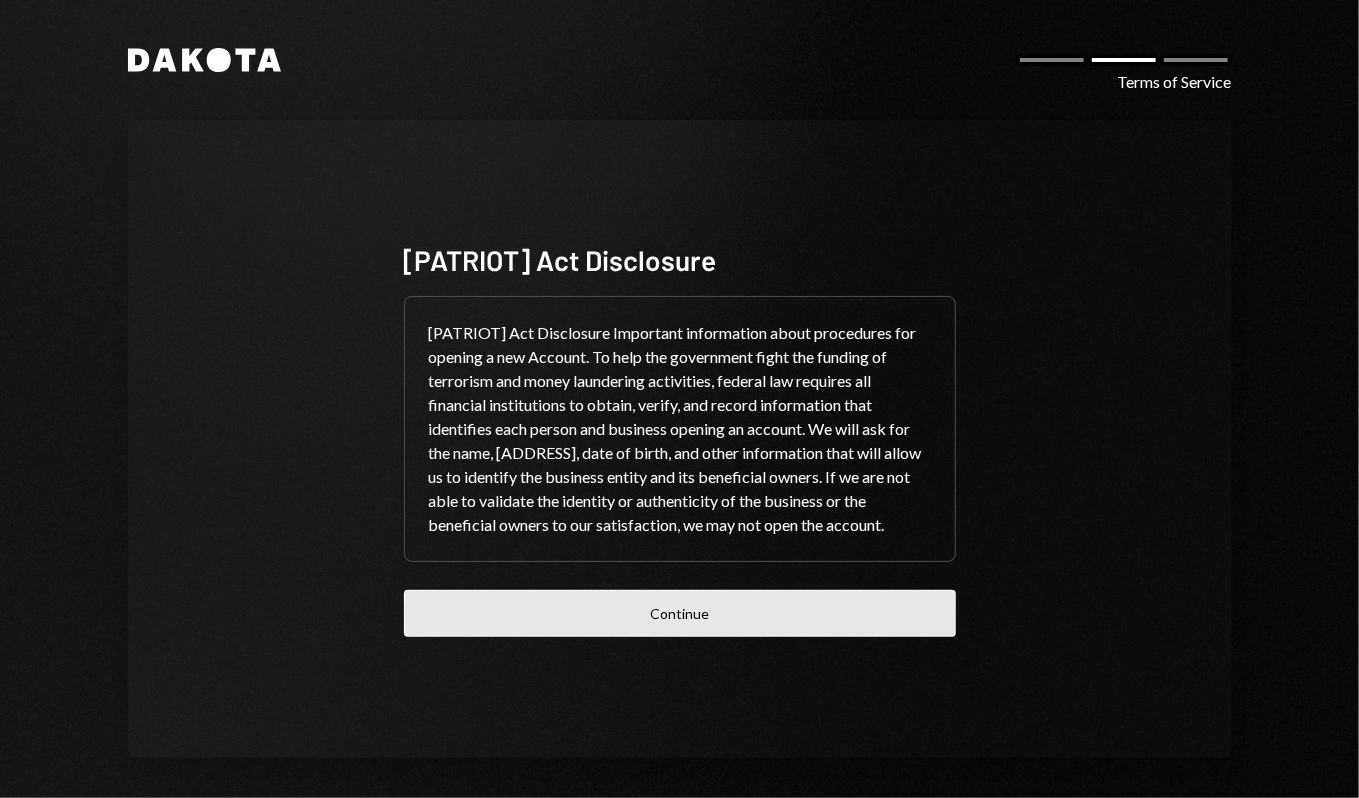 click on "Continue" at bounding box center (680, 613) 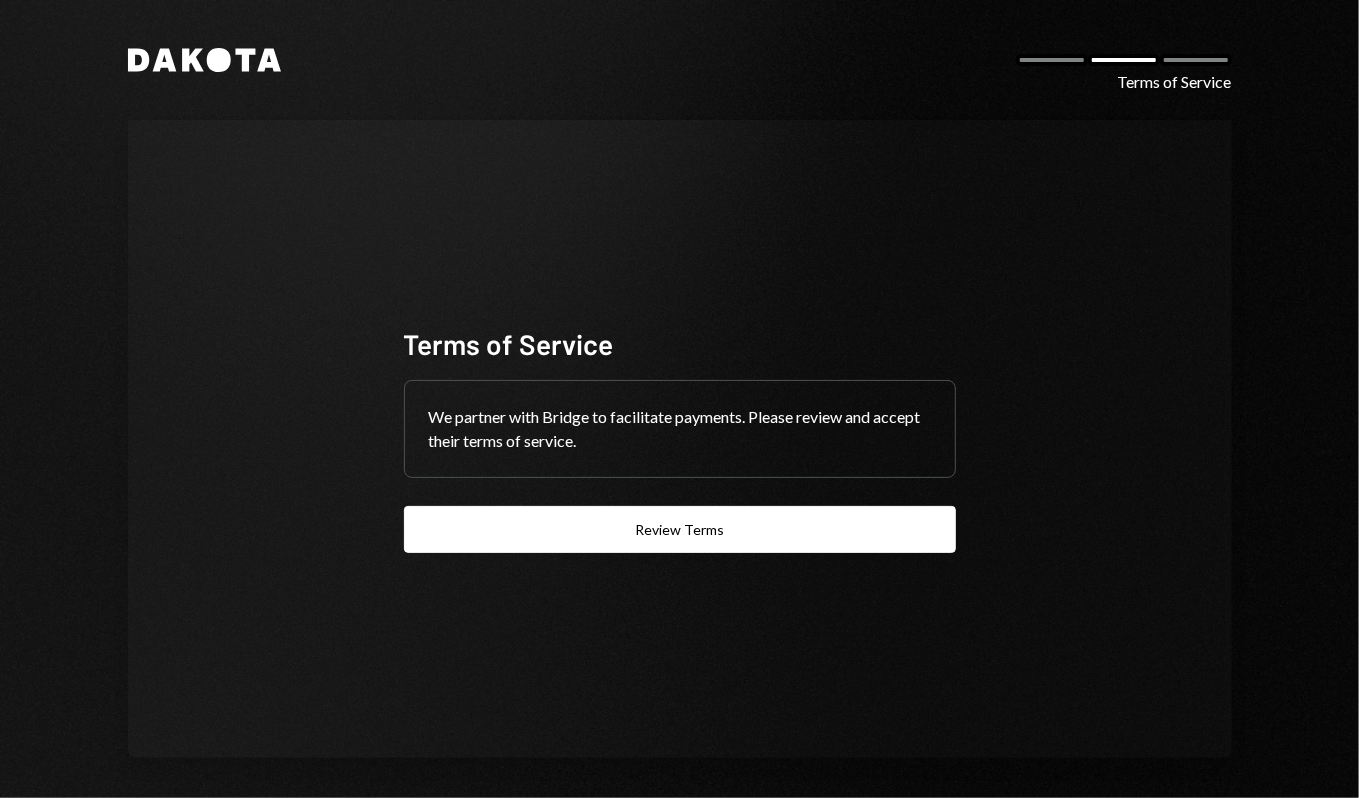 click on "Terms of Service We partner with Bridge to facilitate payments. Please review and accept their terms of service. Review Terms" at bounding box center [680, 439] 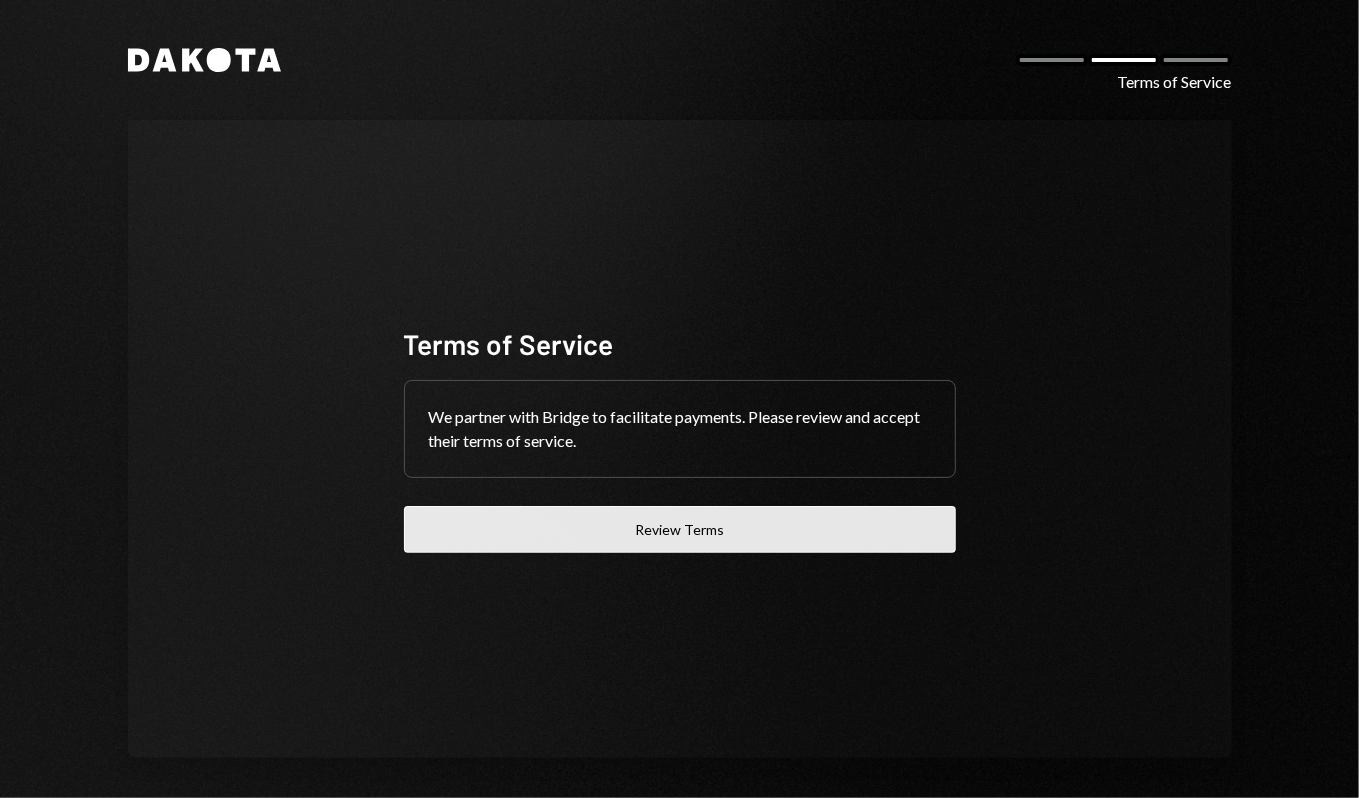 click on "Review Terms" at bounding box center [680, 529] 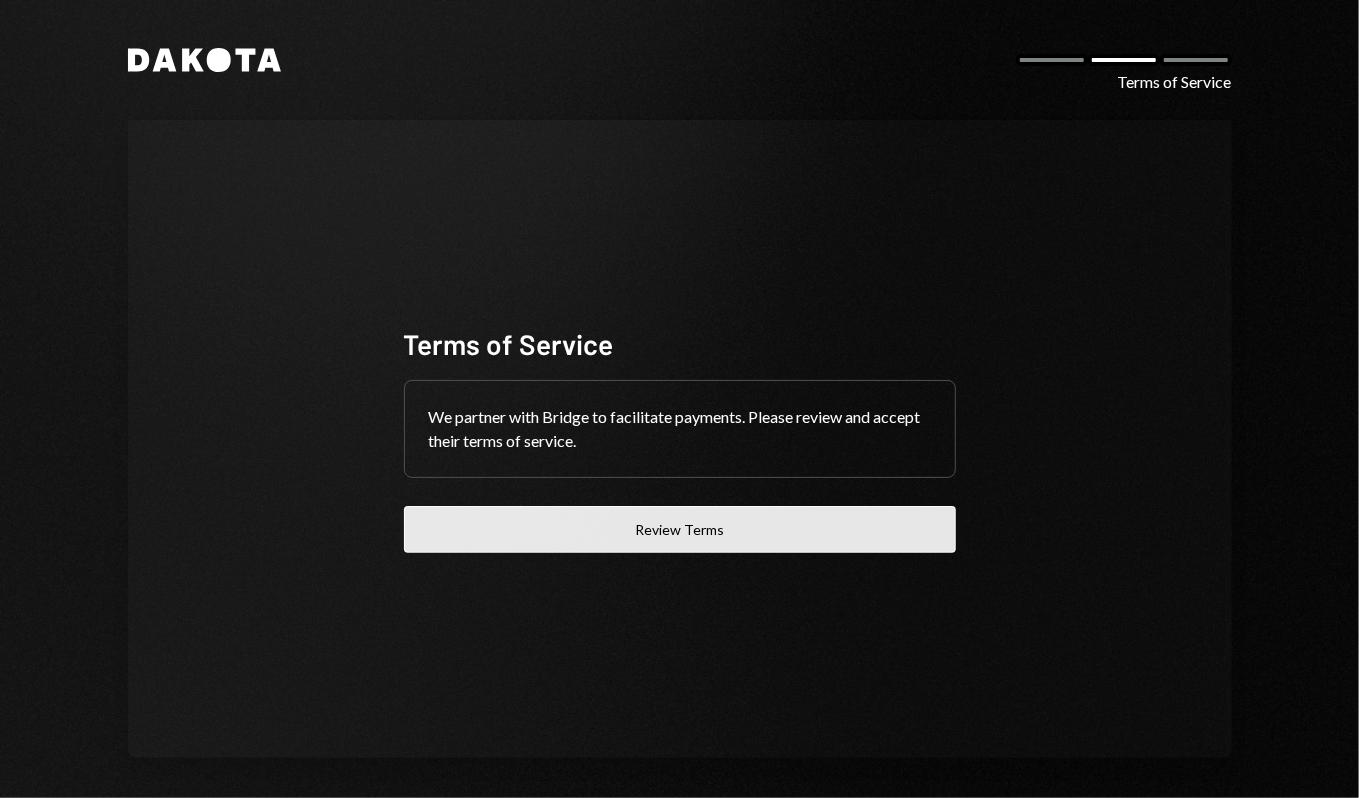 click on "Review Terms" at bounding box center [680, 529] 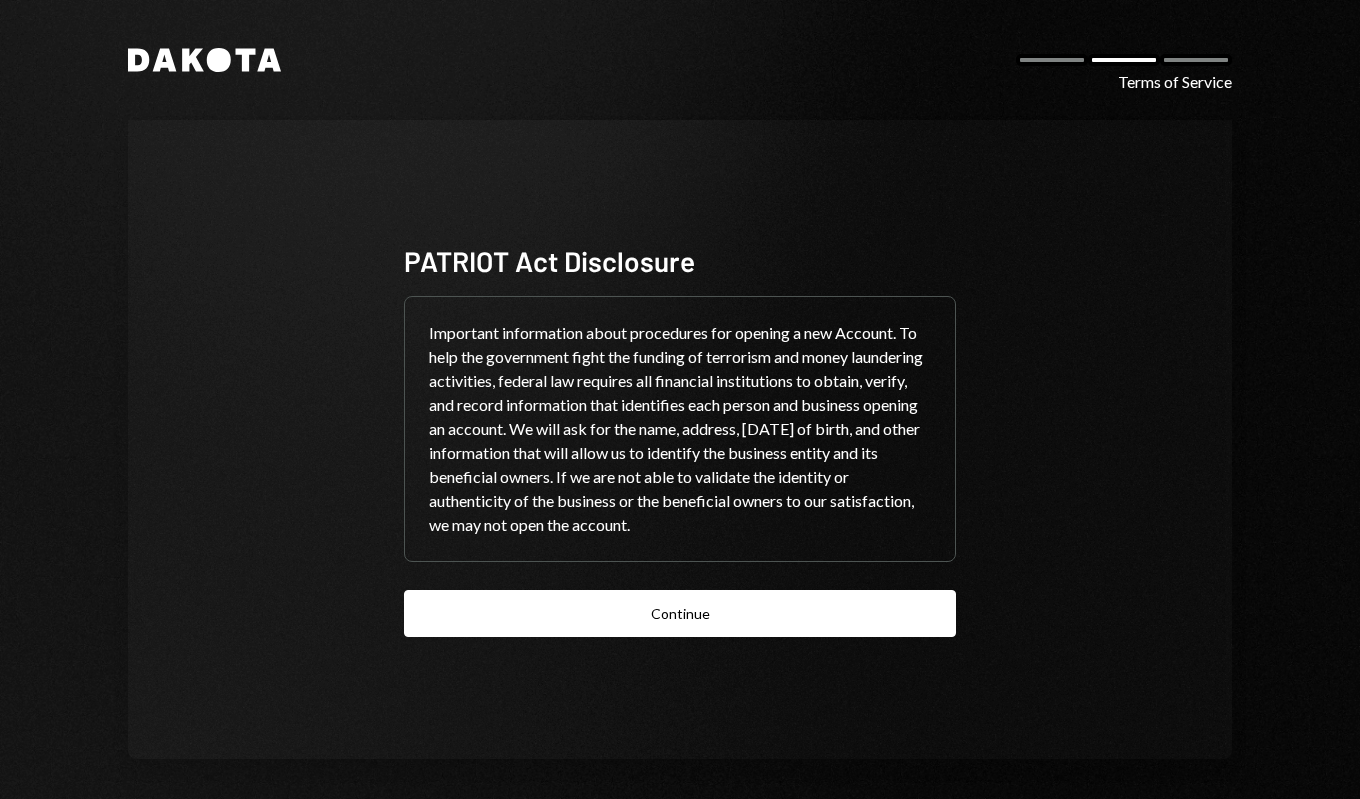 scroll, scrollTop: 0, scrollLeft: 0, axis: both 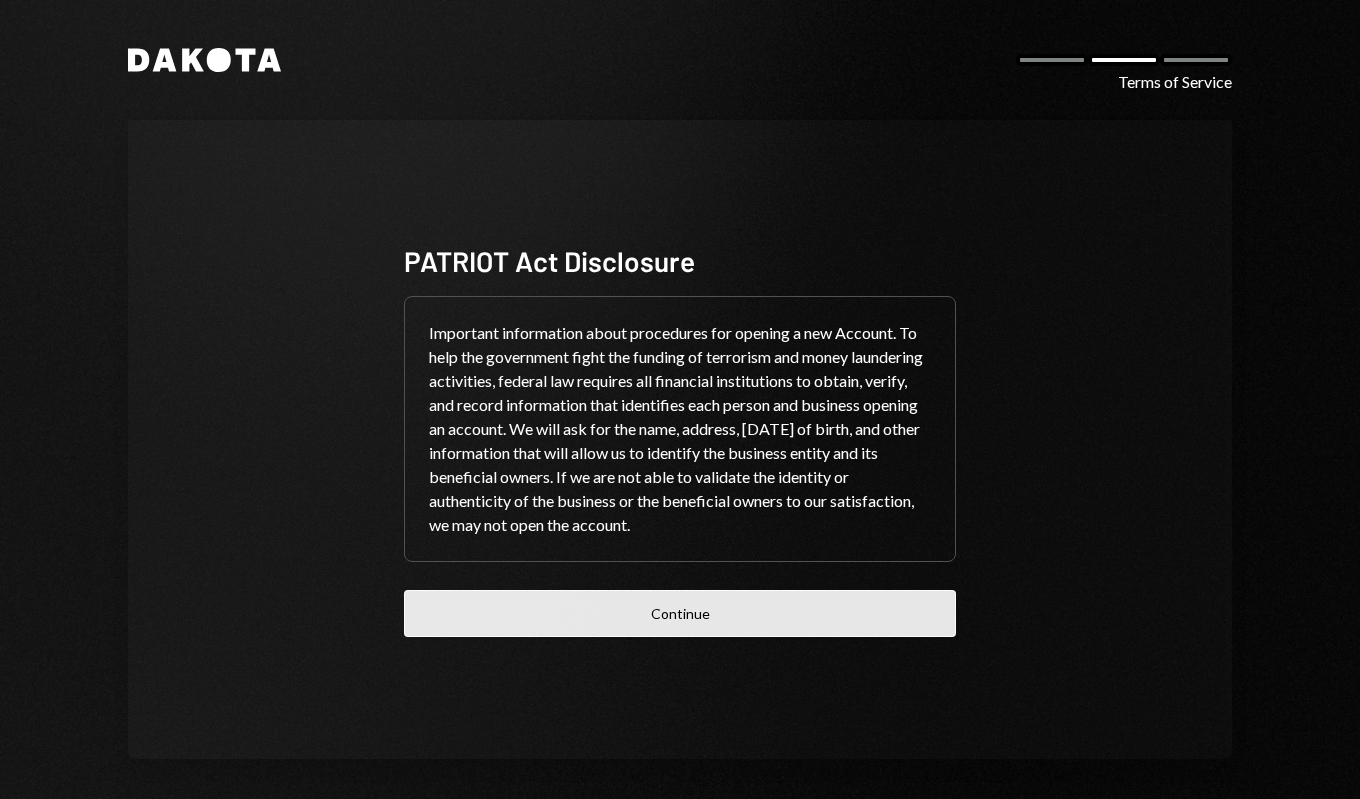 click on "Continue" at bounding box center [680, 613] 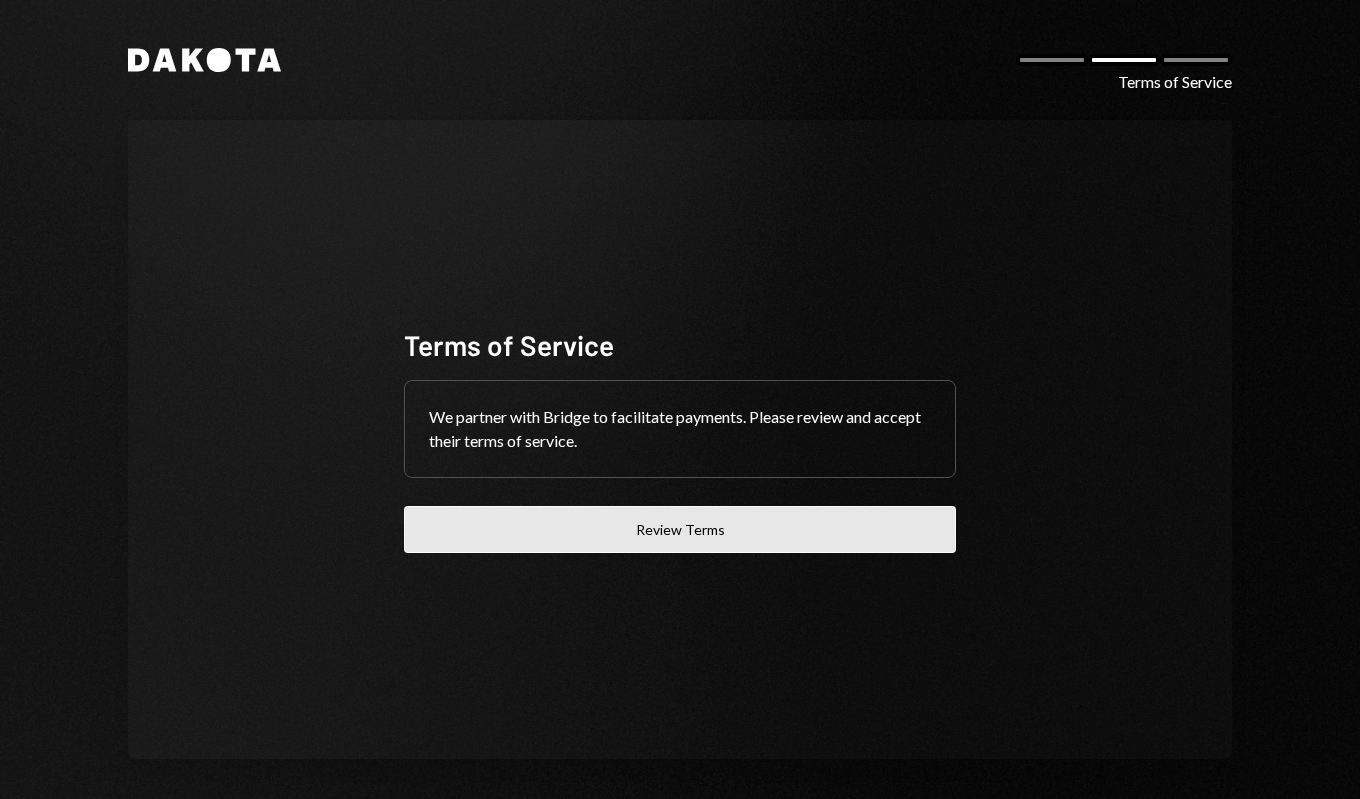 click on "Review Terms" at bounding box center (680, 529) 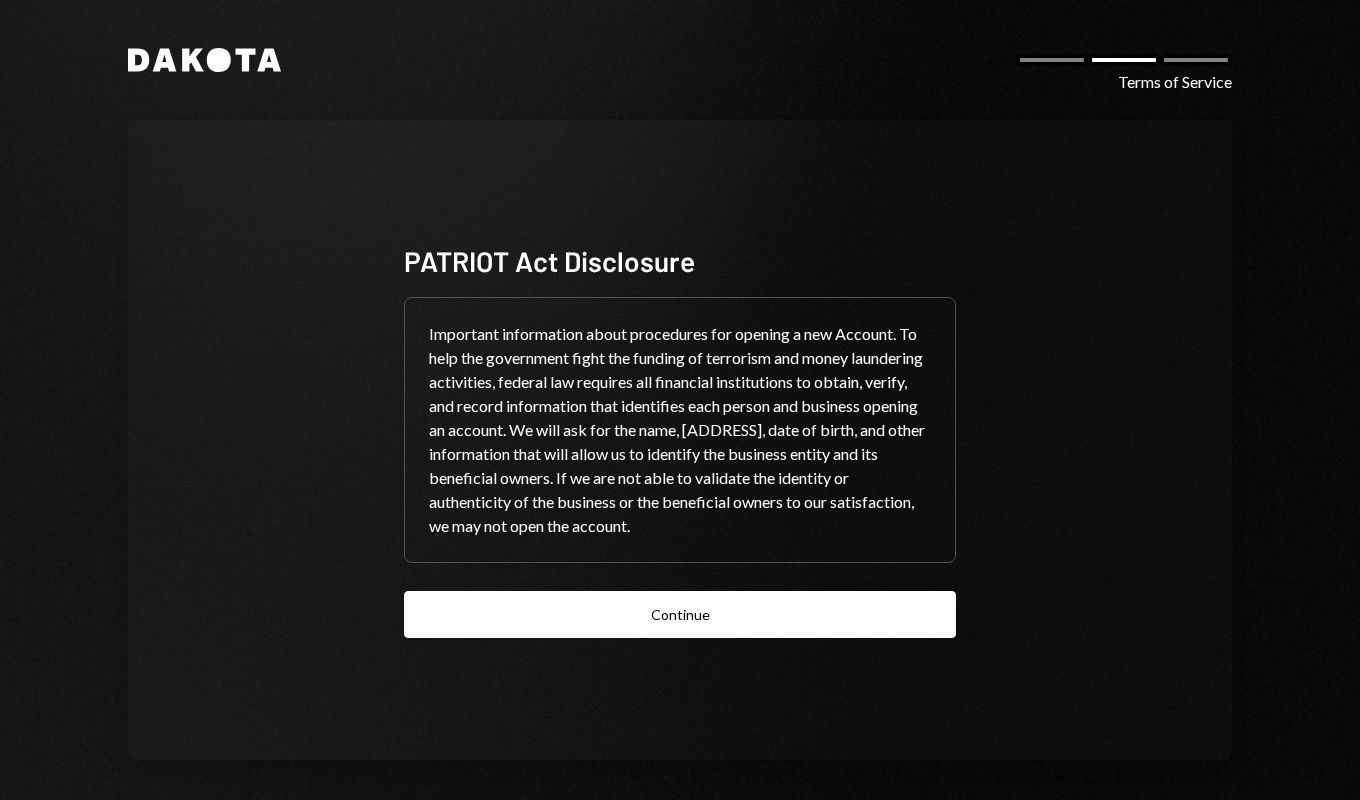 scroll, scrollTop: 0, scrollLeft: 0, axis: both 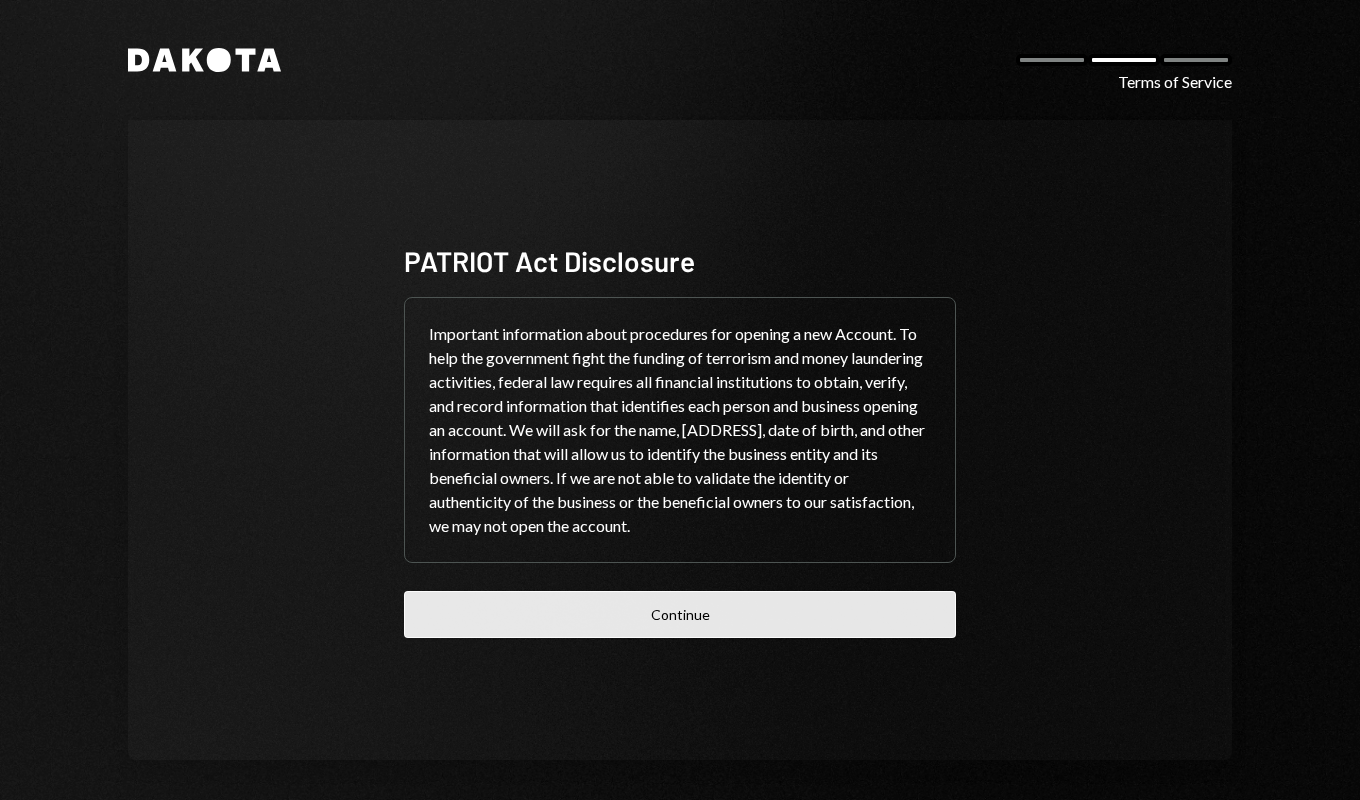 click on "Continue" at bounding box center (680, 614) 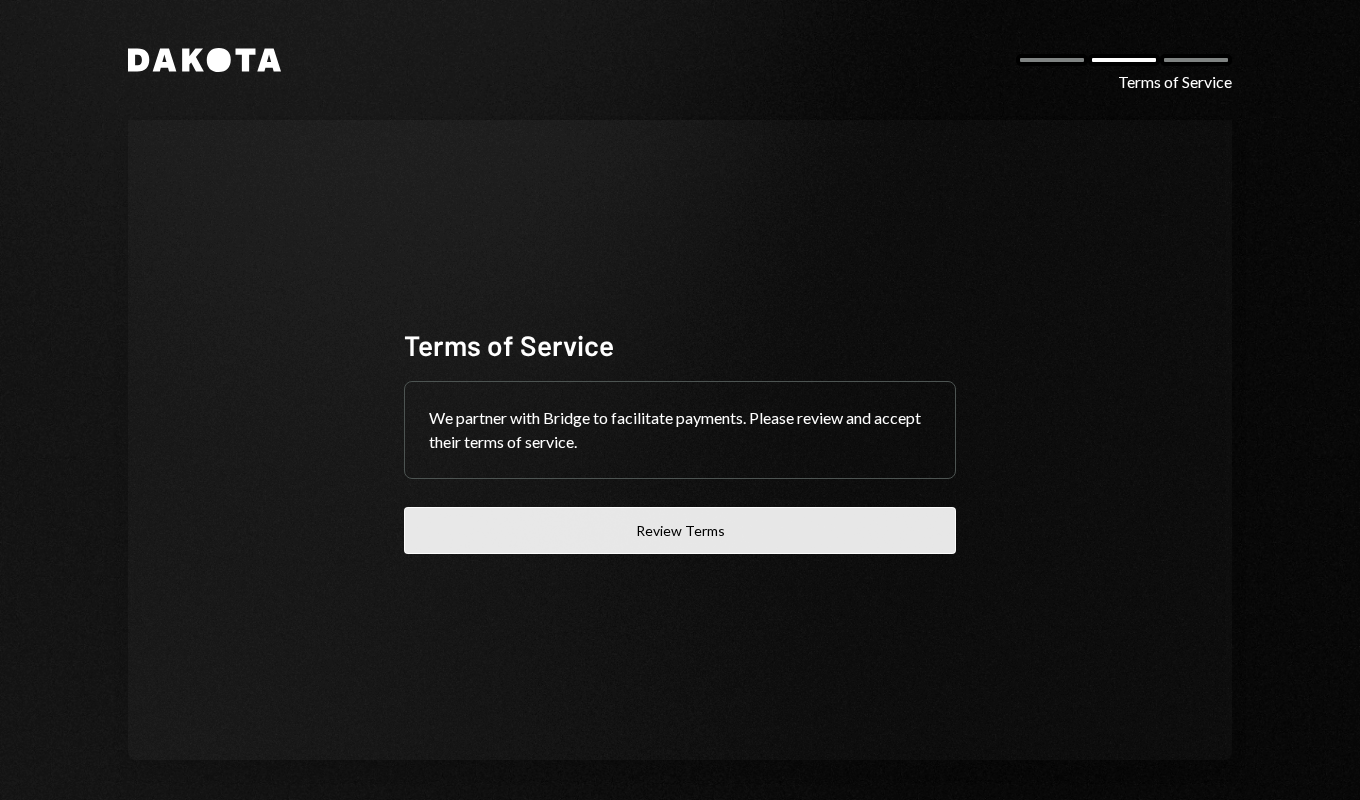click on "Review Terms" at bounding box center (680, 530) 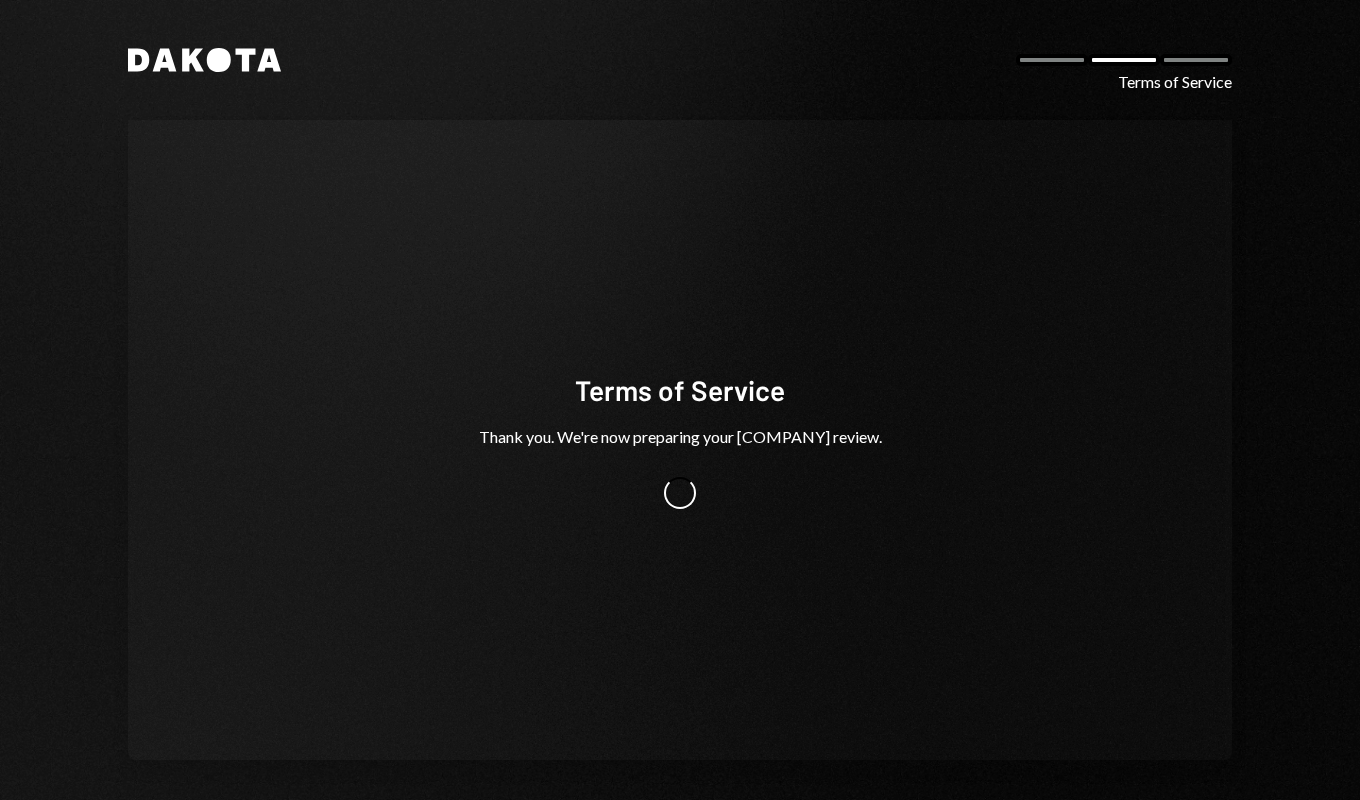 scroll, scrollTop: 0, scrollLeft: 0, axis: both 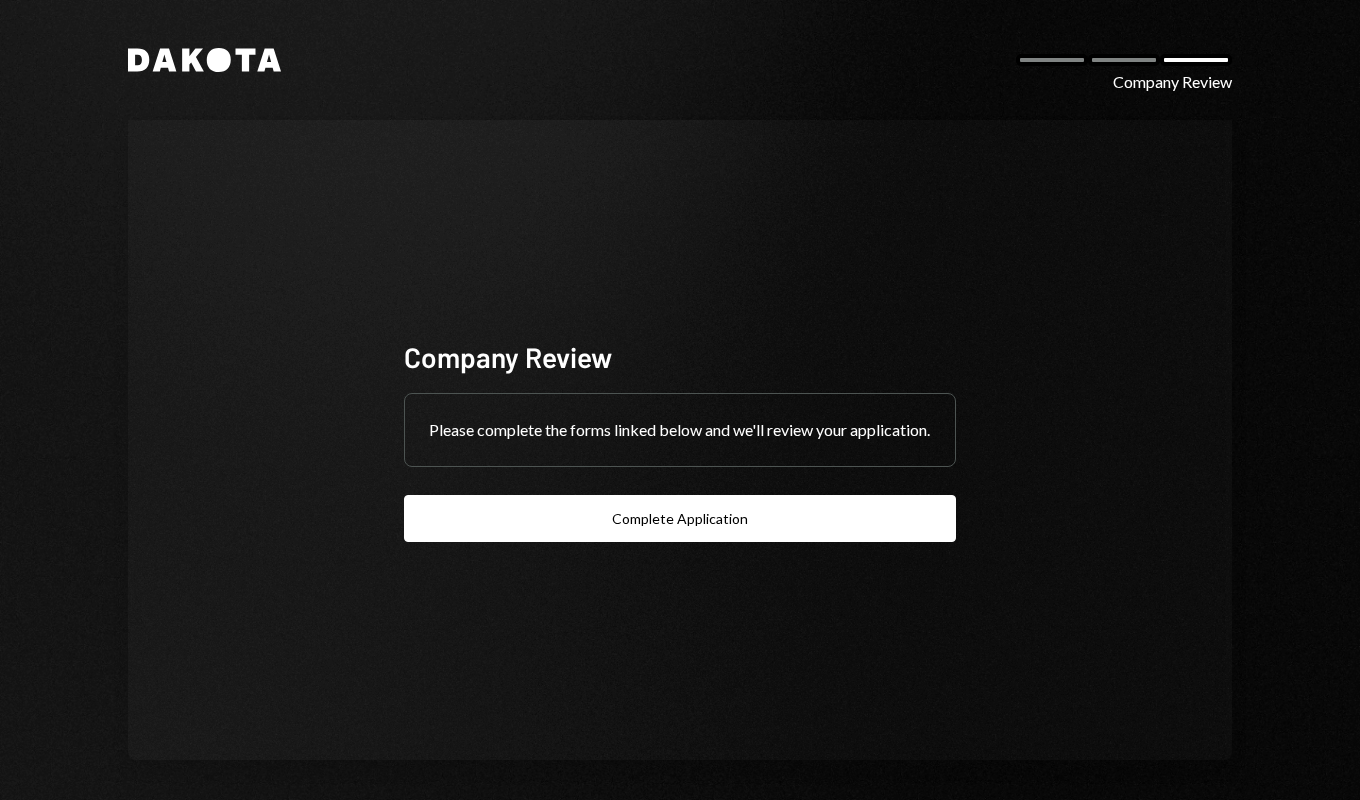 click on "[COMPANY] Review Please complete the forms linked below and we'll review your application. Complete Application" at bounding box center [680, 440] 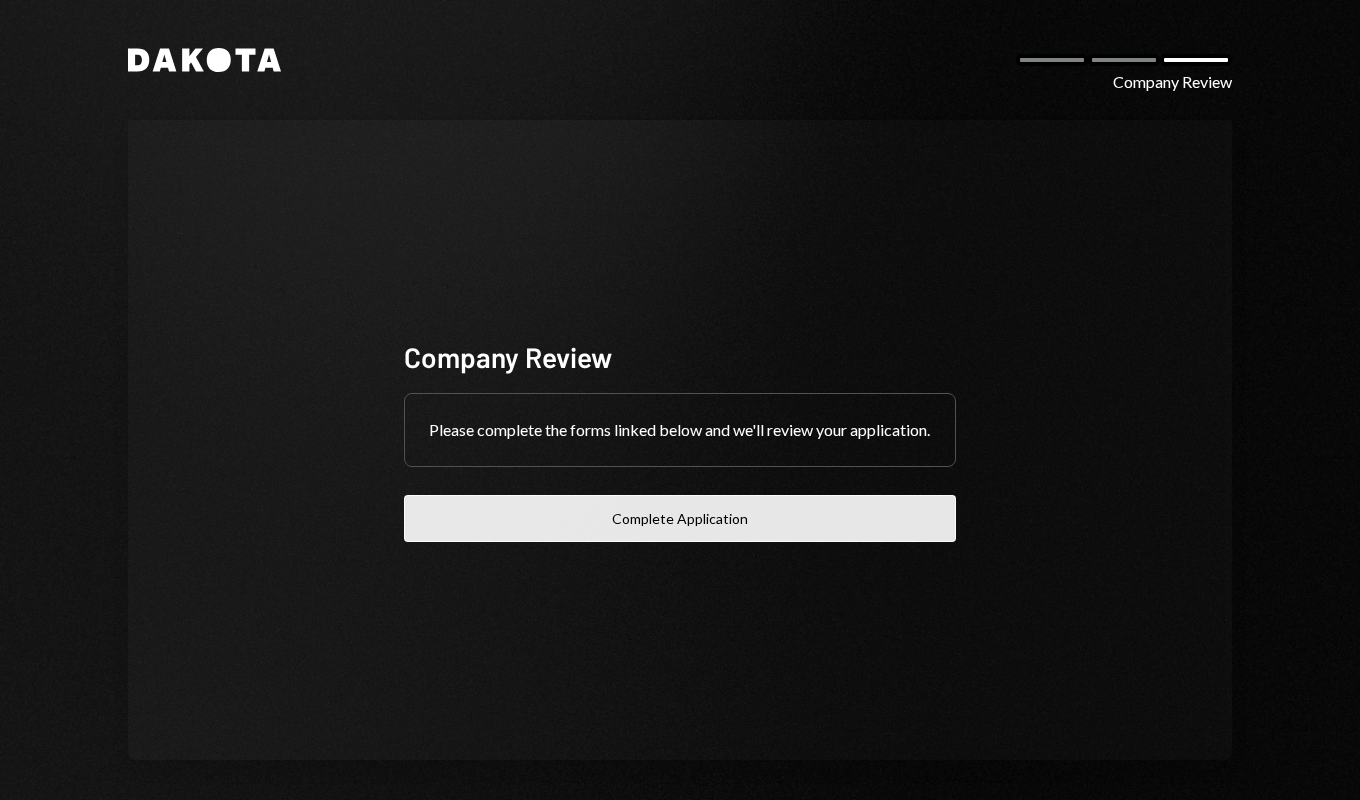 click on "Complete Application" at bounding box center (680, 518) 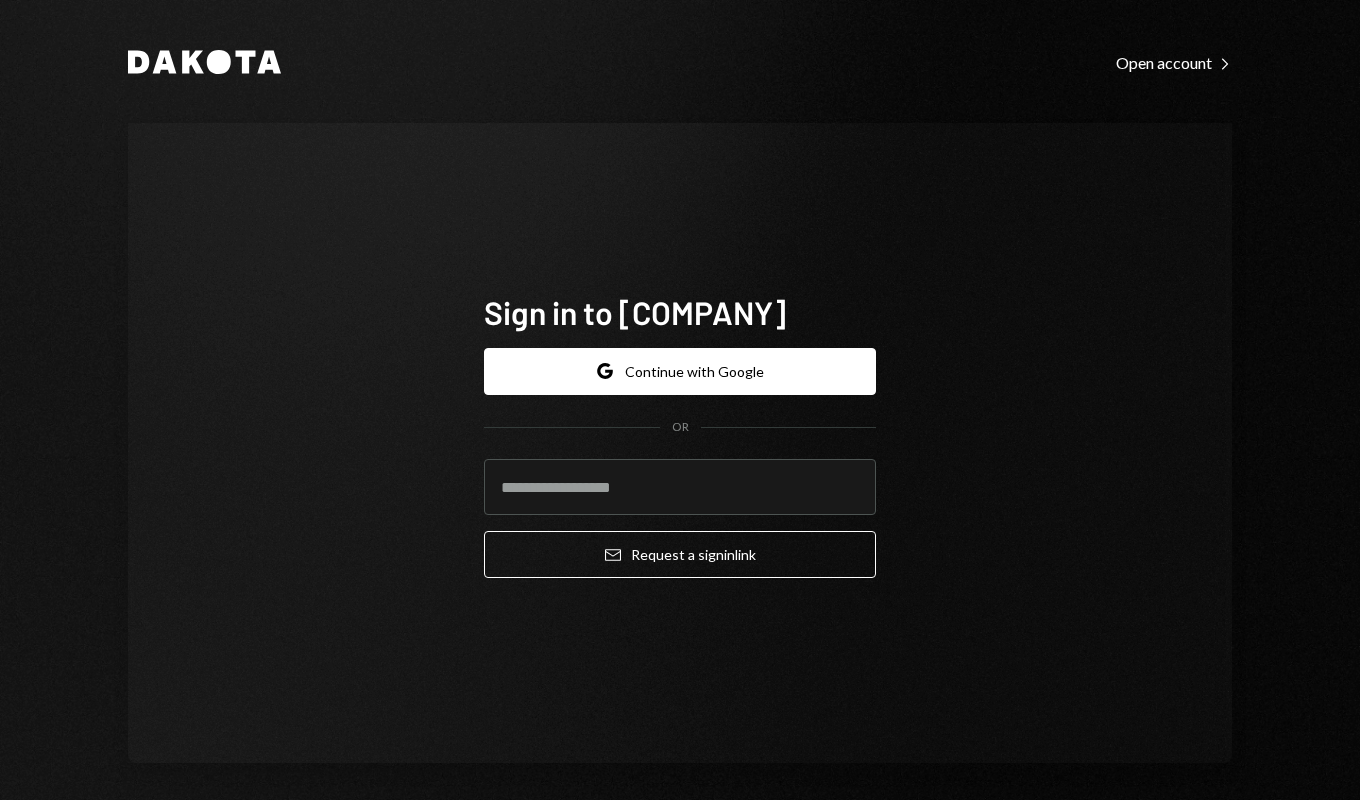 drag, startPoint x: 1056, startPoint y: 226, endPoint x: 1117, endPoint y: 121, distance: 121.433105 